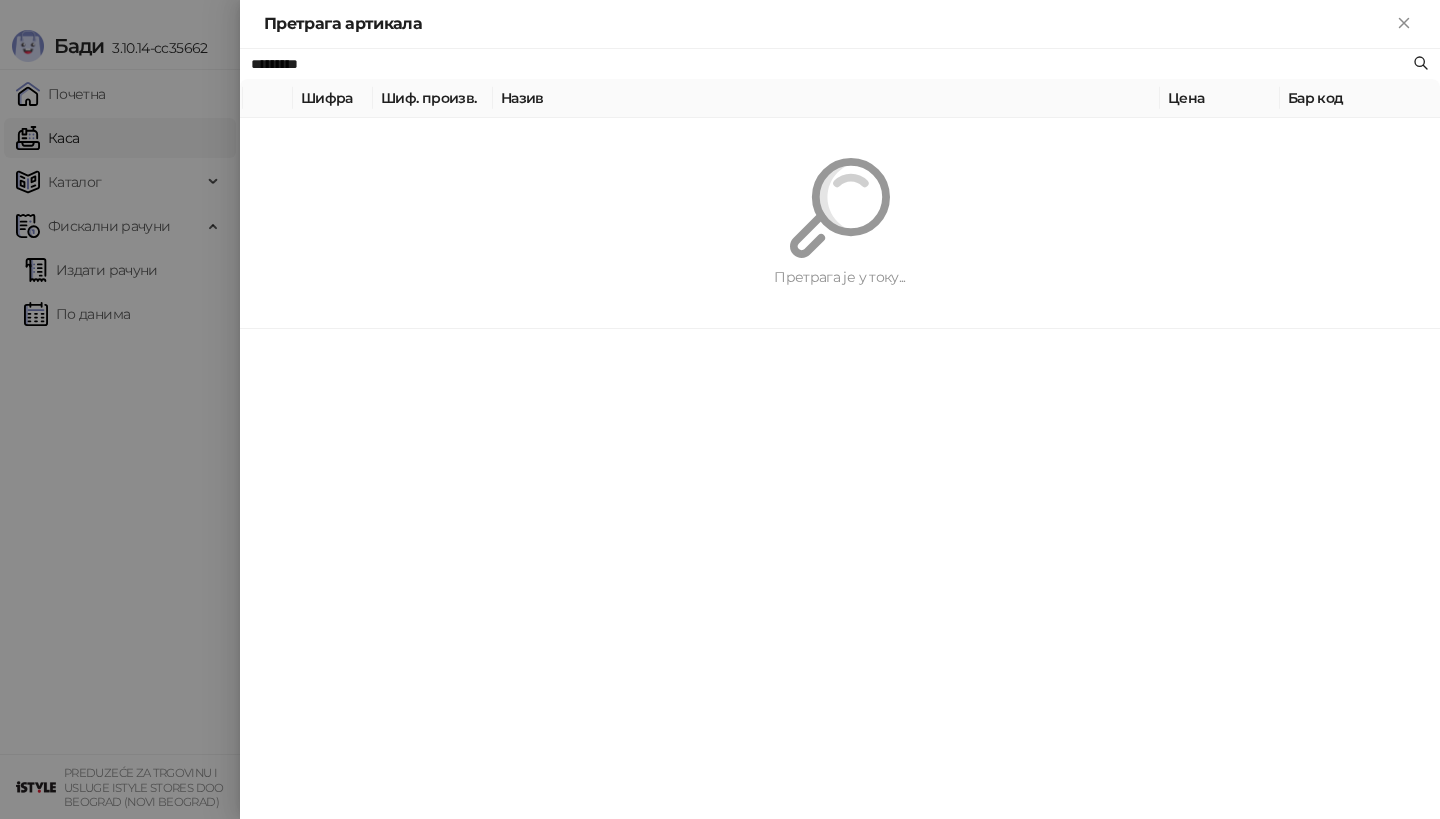 scroll, scrollTop: 0, scrollLeft: 0, axis: both 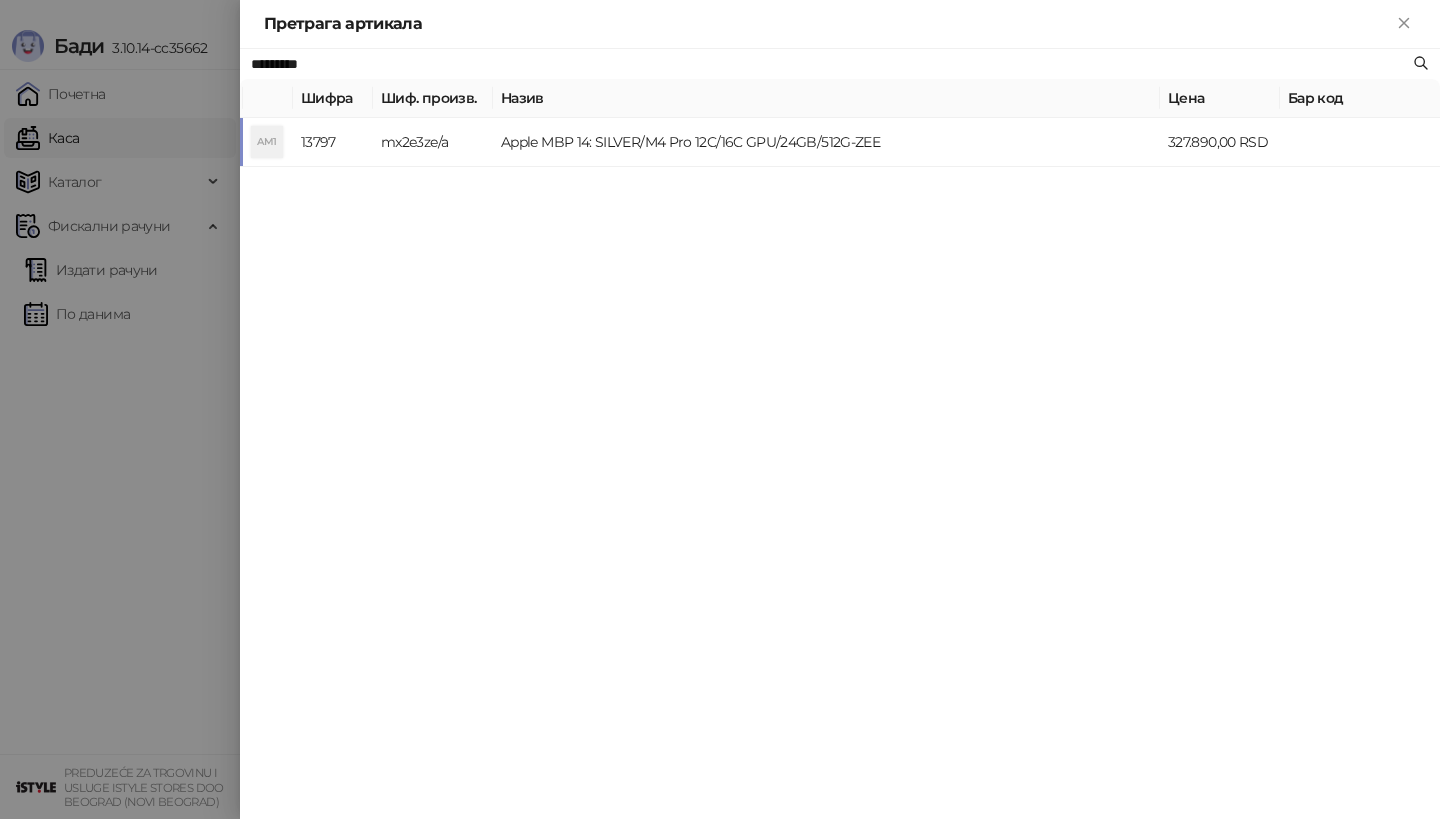 click on "mx2e3ze/a" at bounding box center (433, 142) 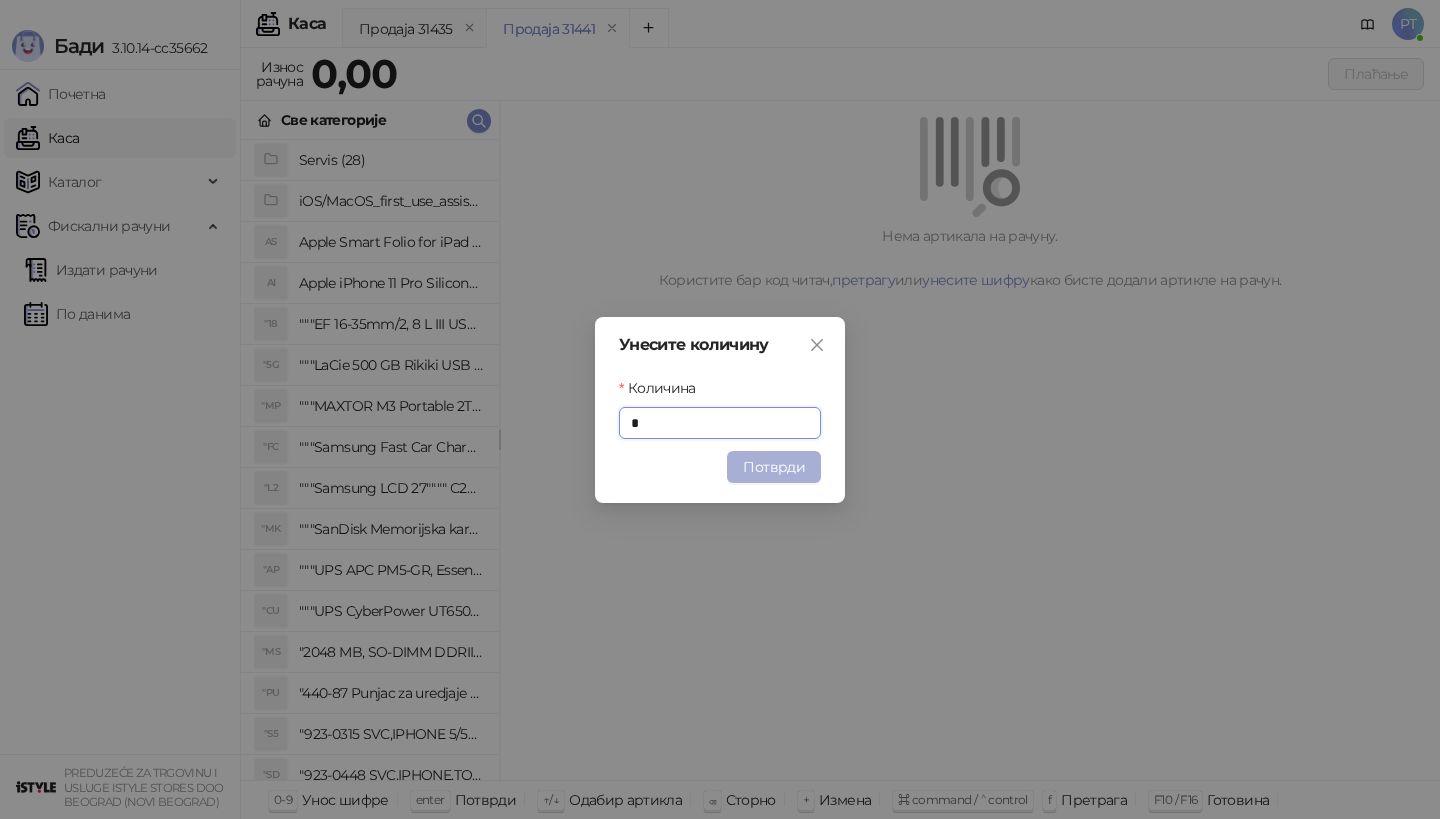 click on "Потврди" at bounding box center (774, 467) 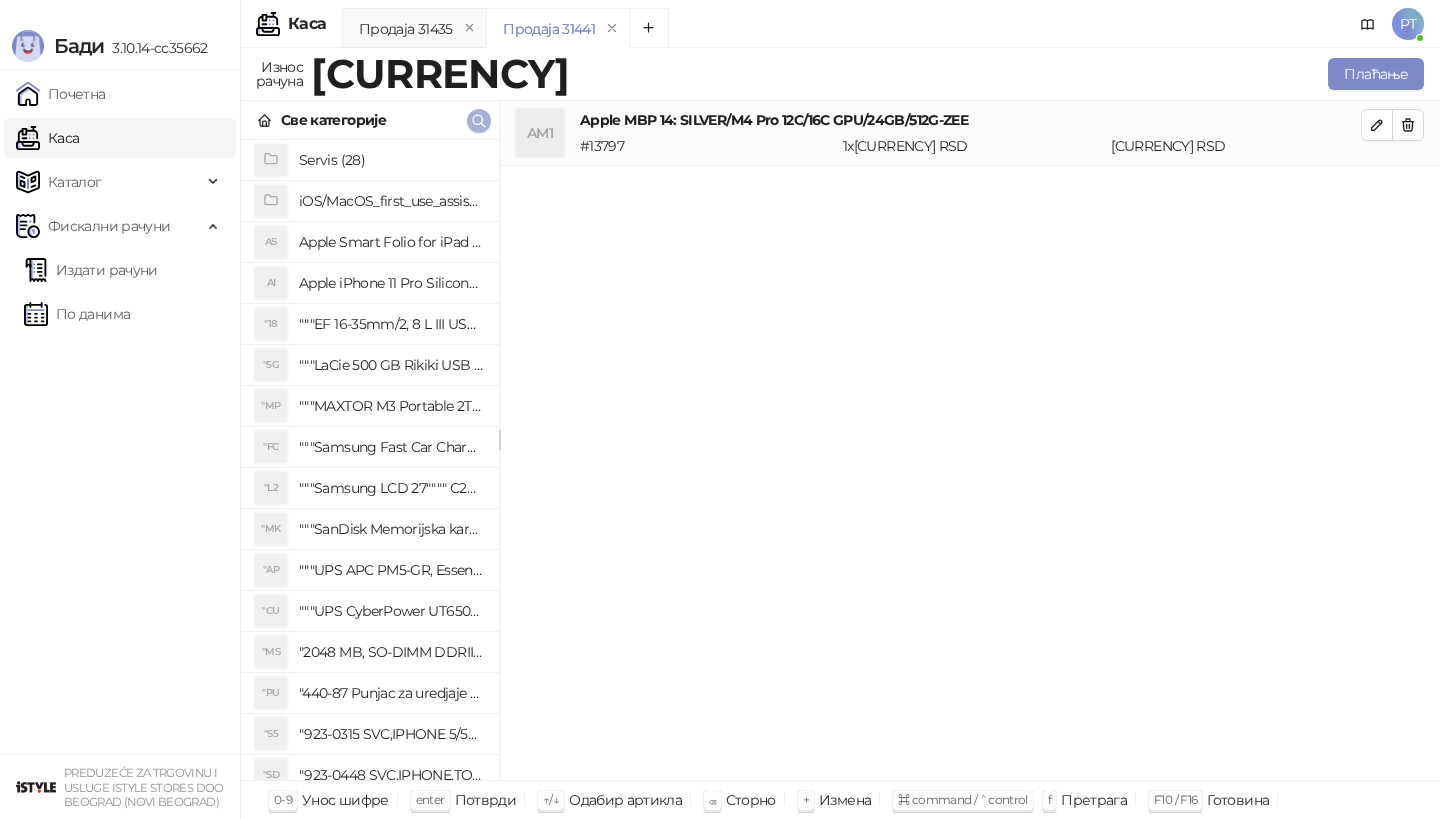 click 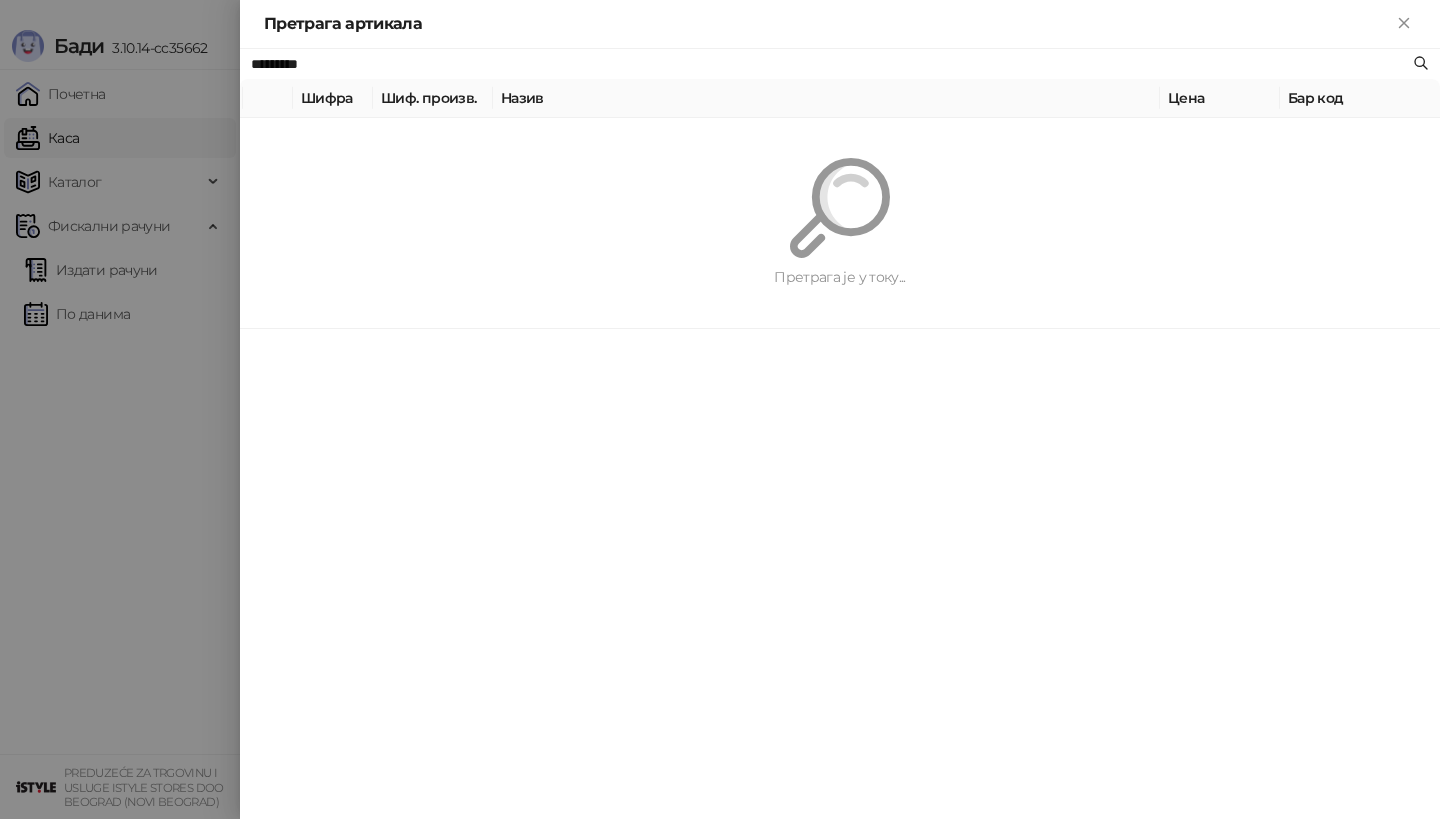 paste 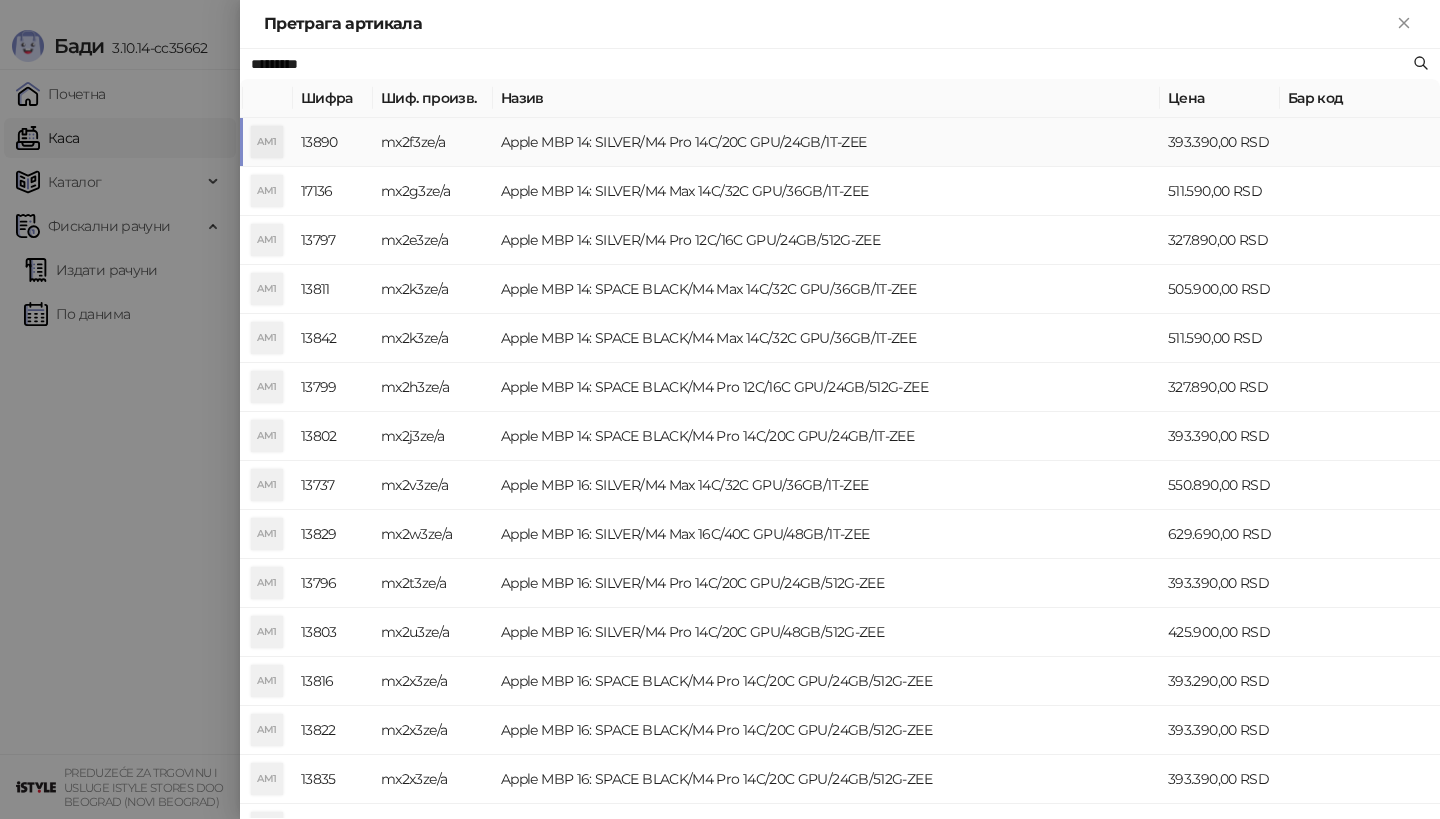 click on "mx2f3ze/a" at bounding box center [433, 142] 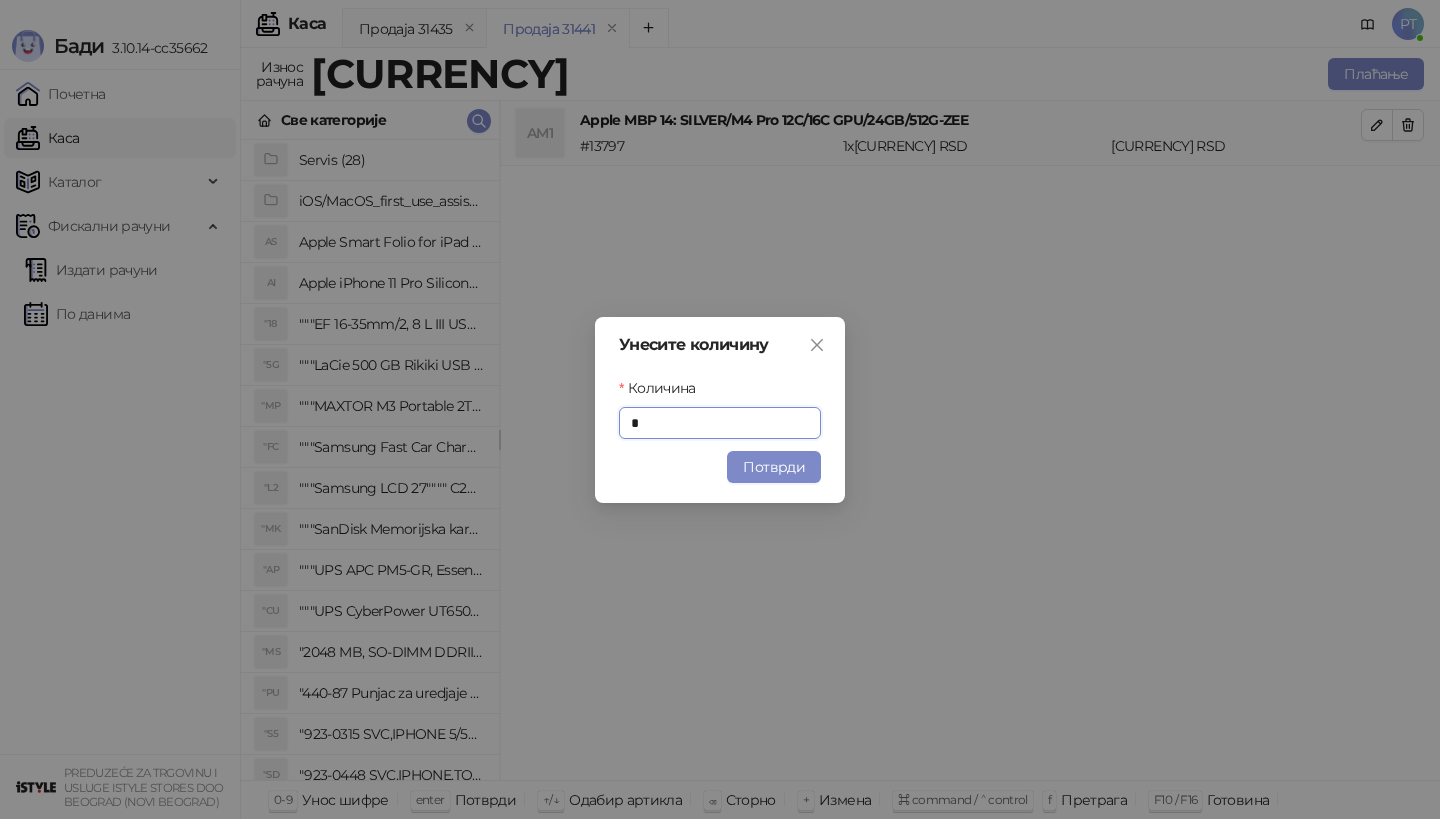 click on "Потврди" at bounding box center [720, 467] 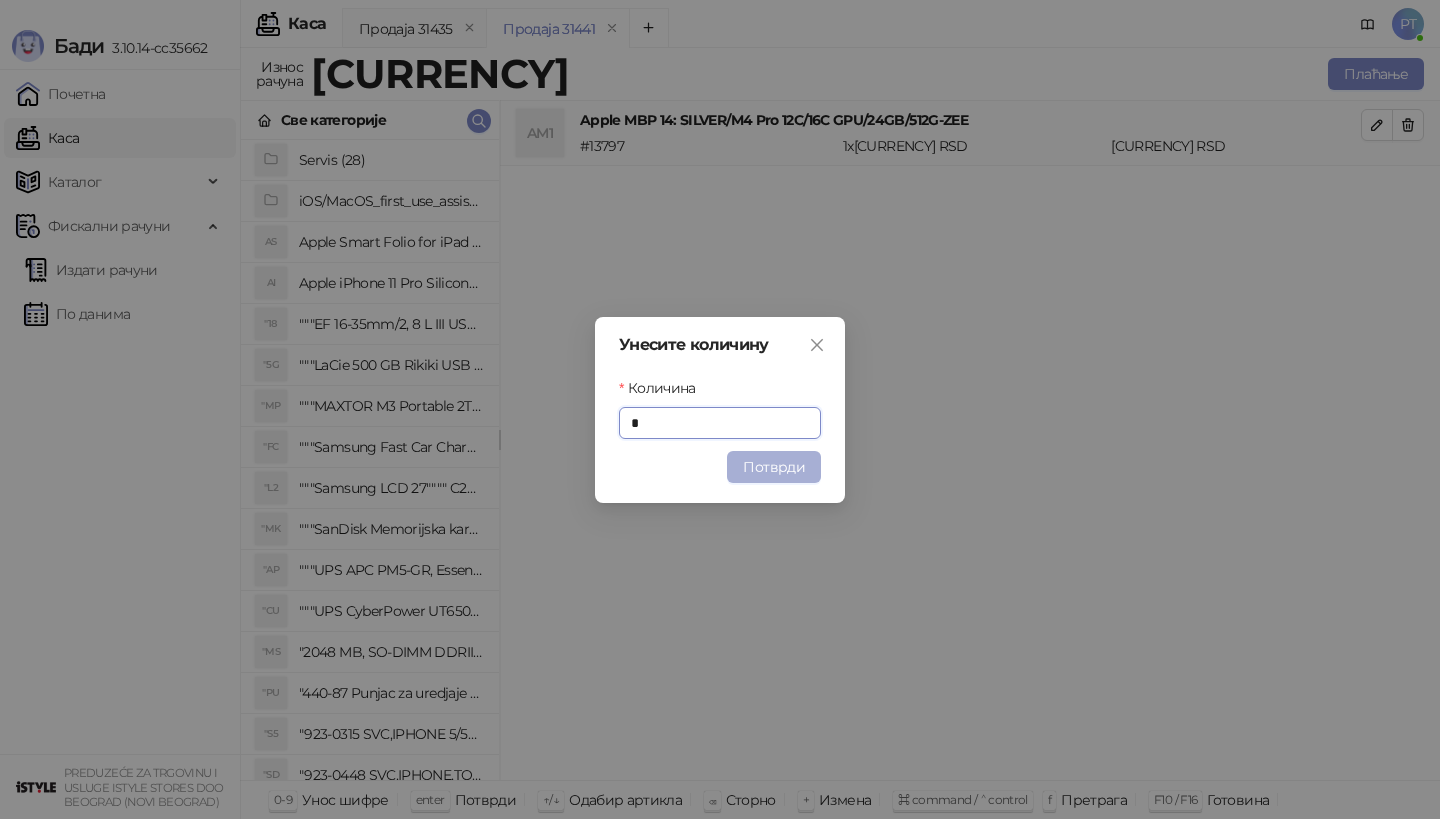 click on "Потврди" at bounding box center (774, 467) 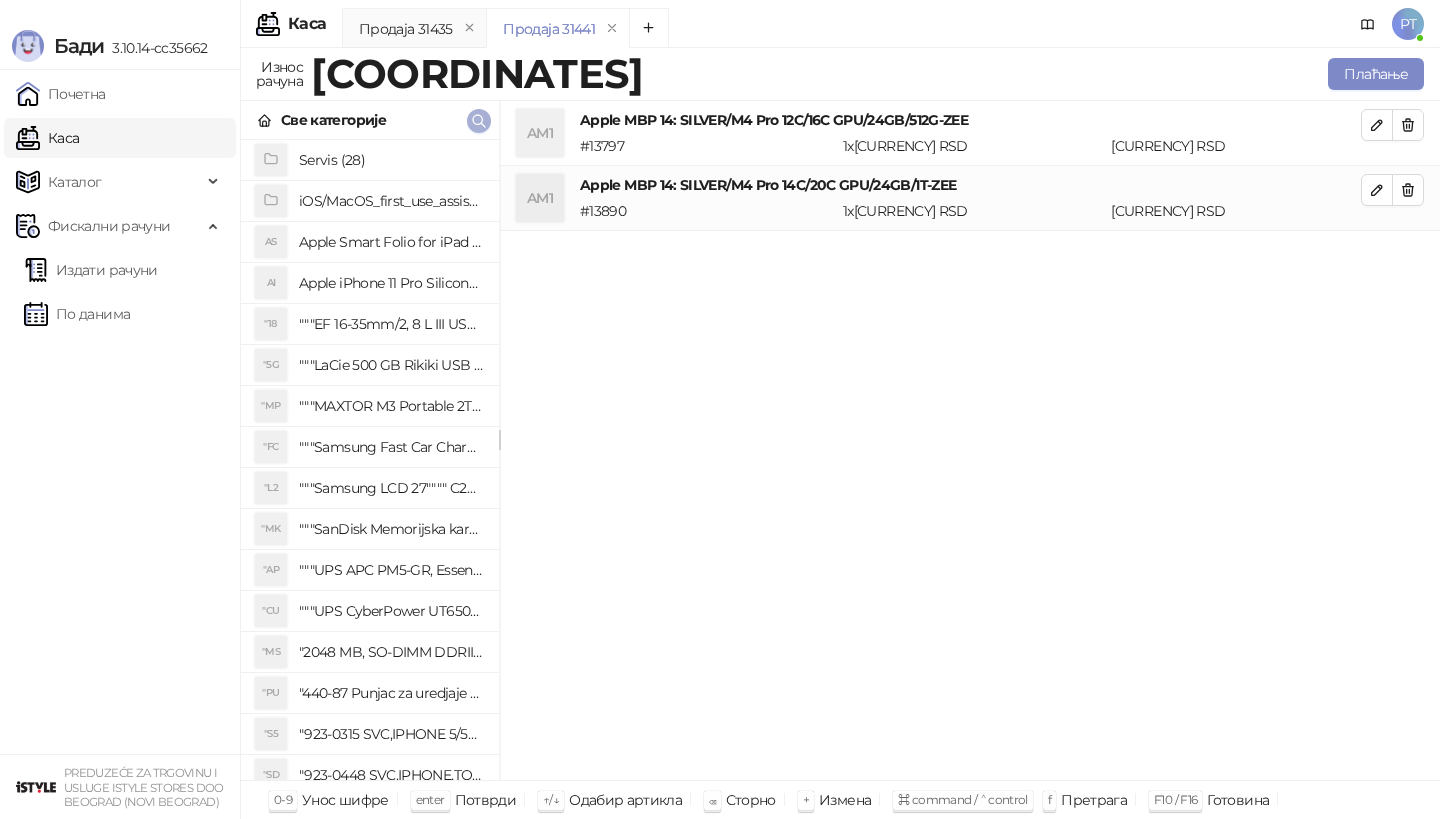 click 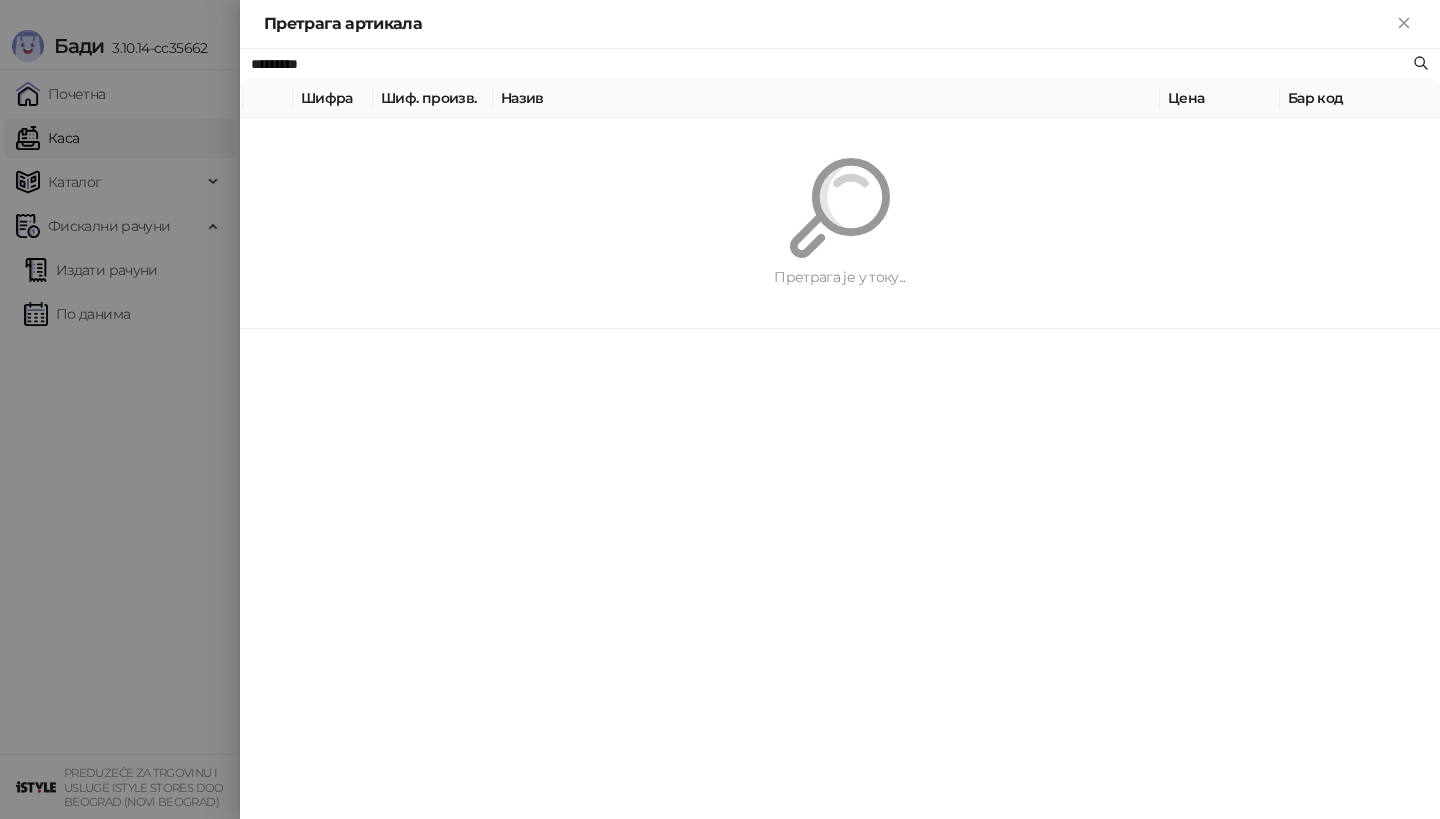 paste 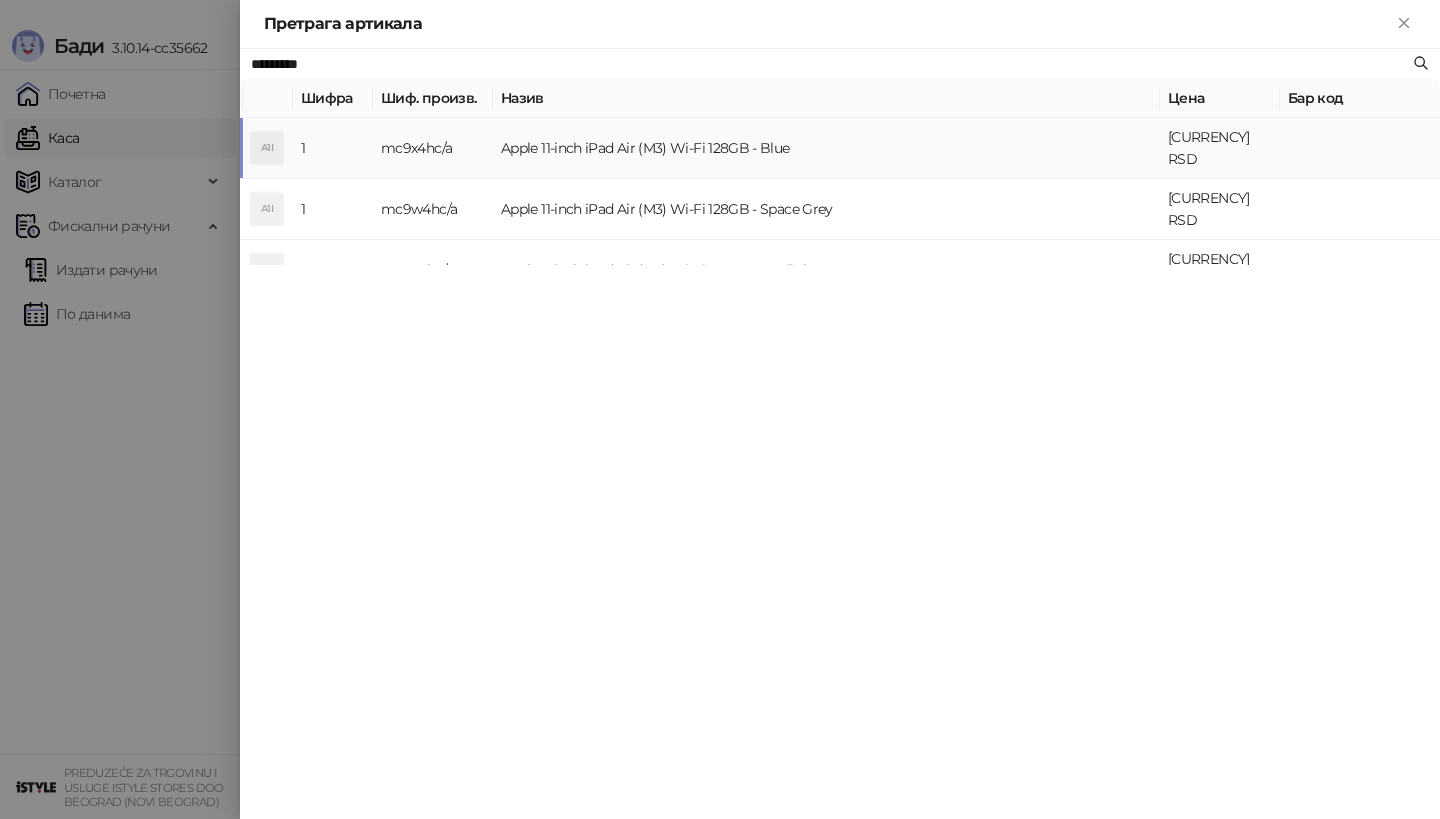 type on "*********" 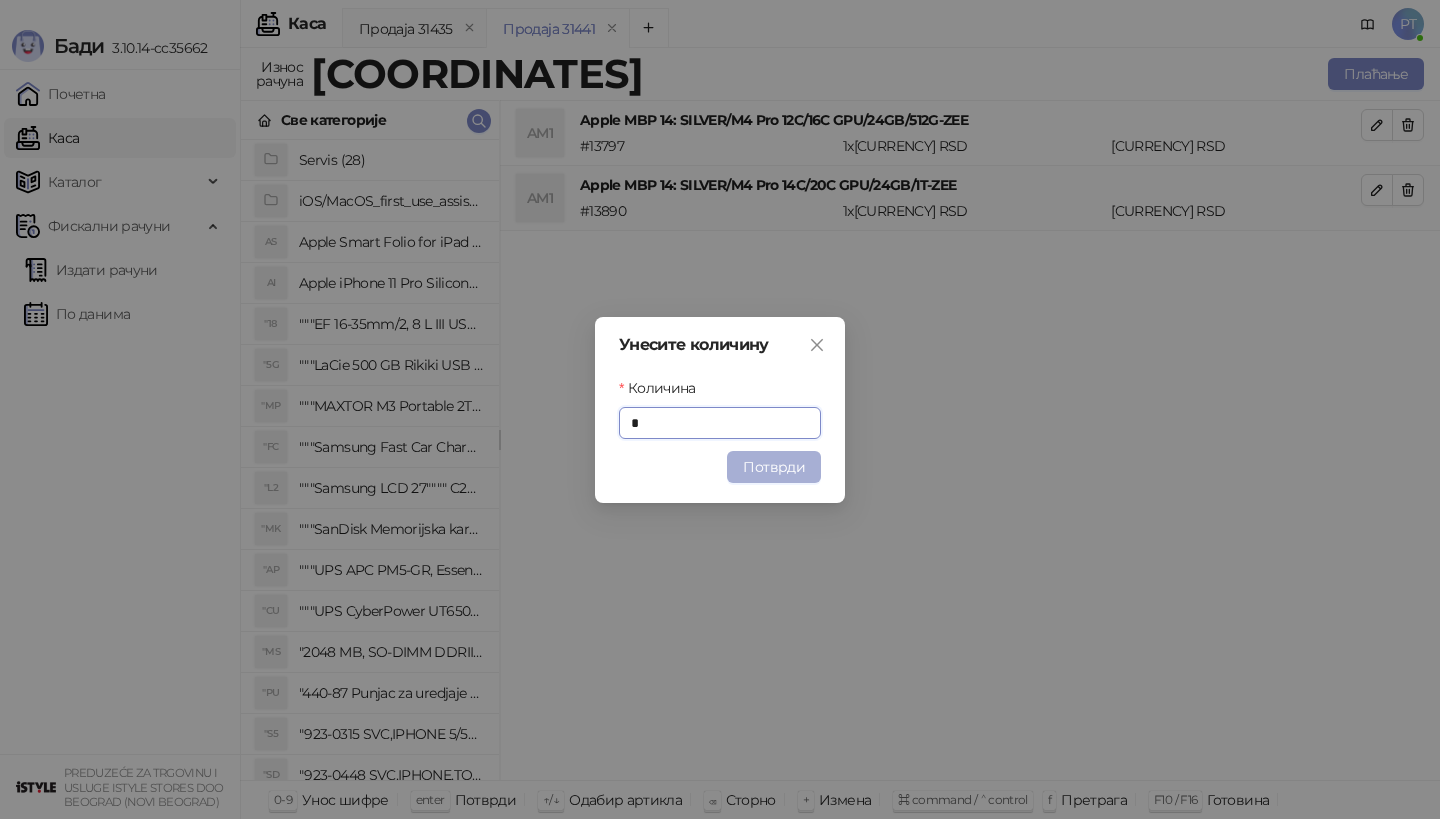 click on "Потврди" at bounding box center [774, 467] 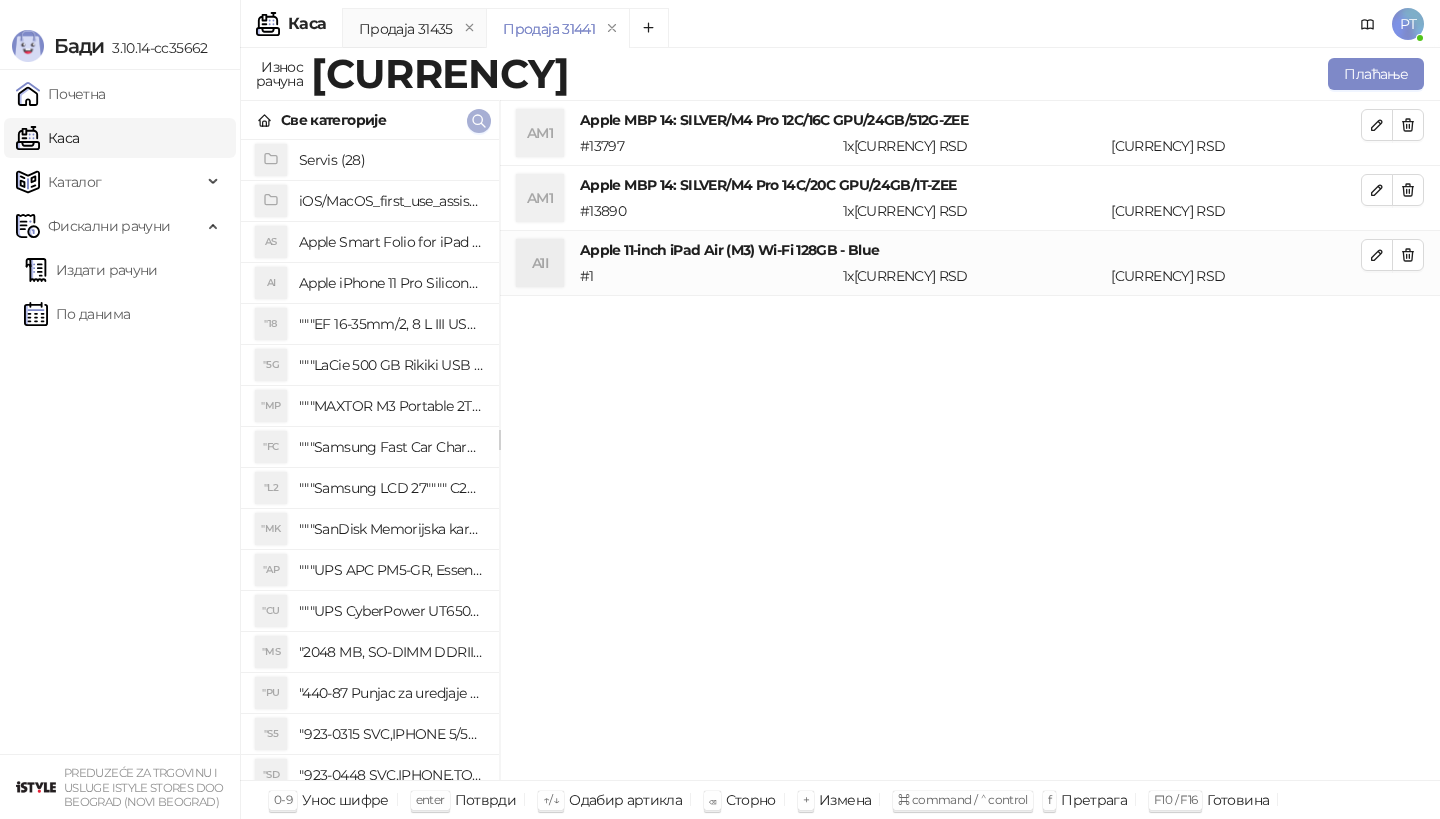 type 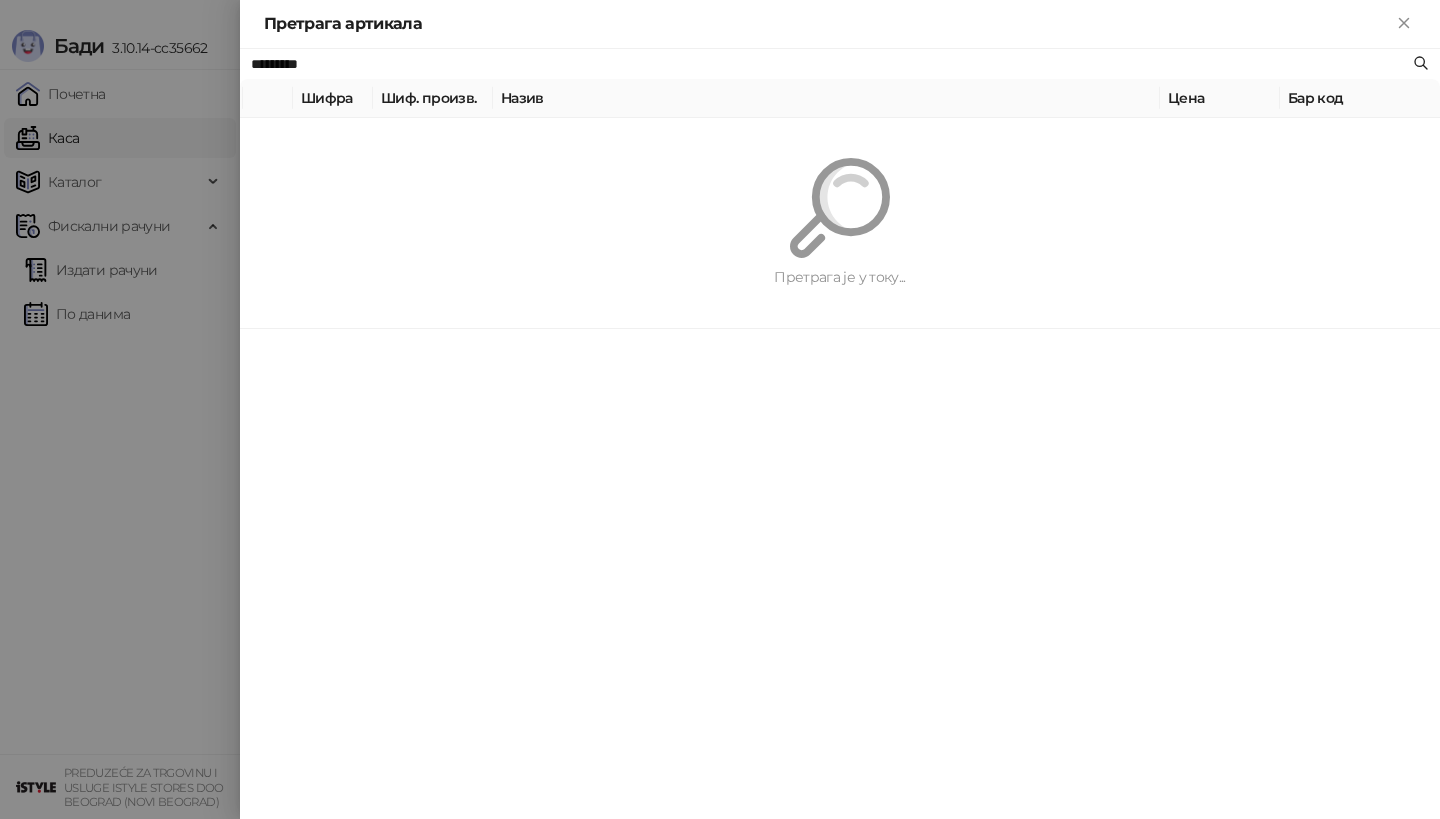 paste 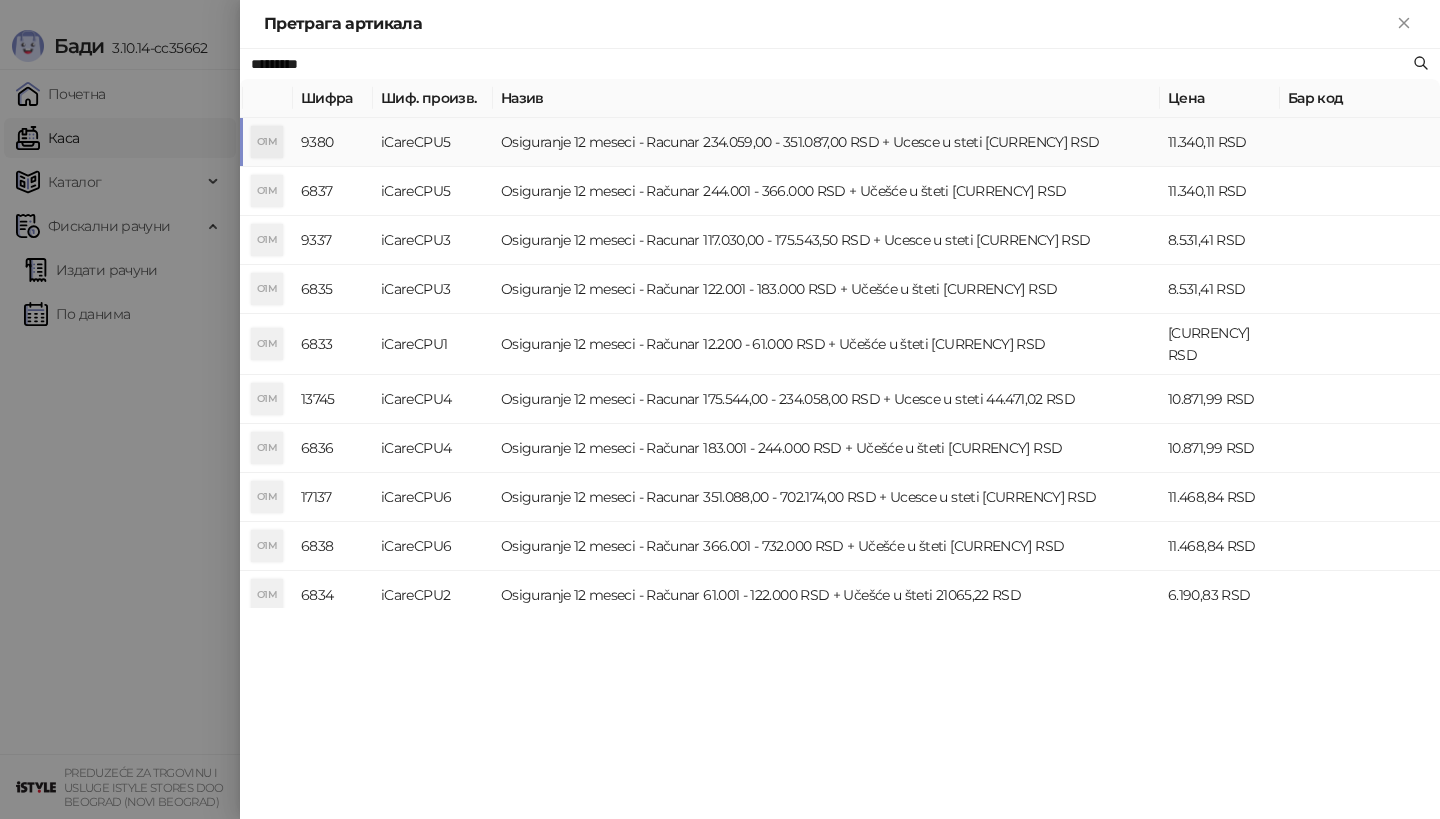 type on "*********" 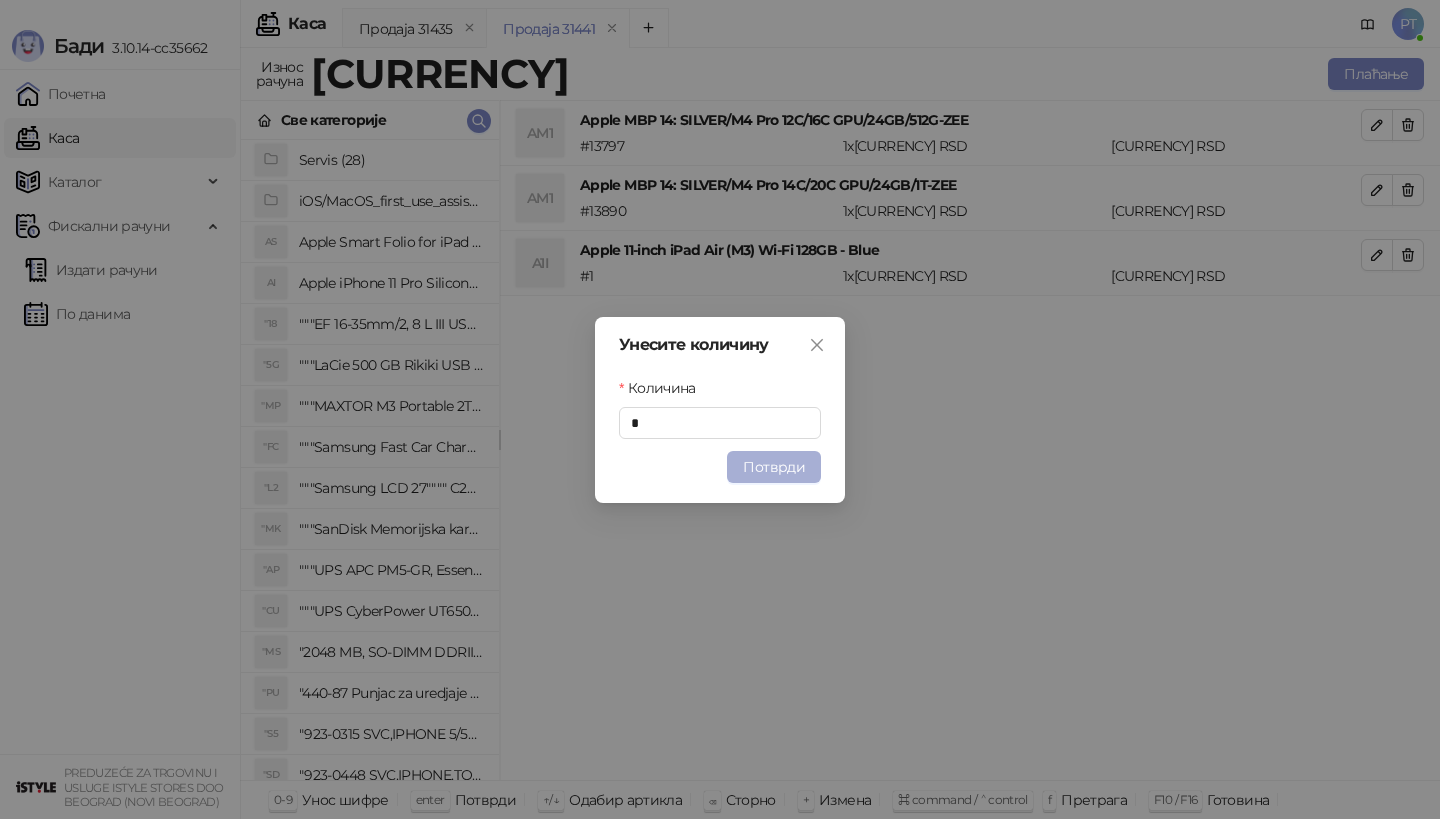 click on "Потврди" at bounding box center (774, 467) 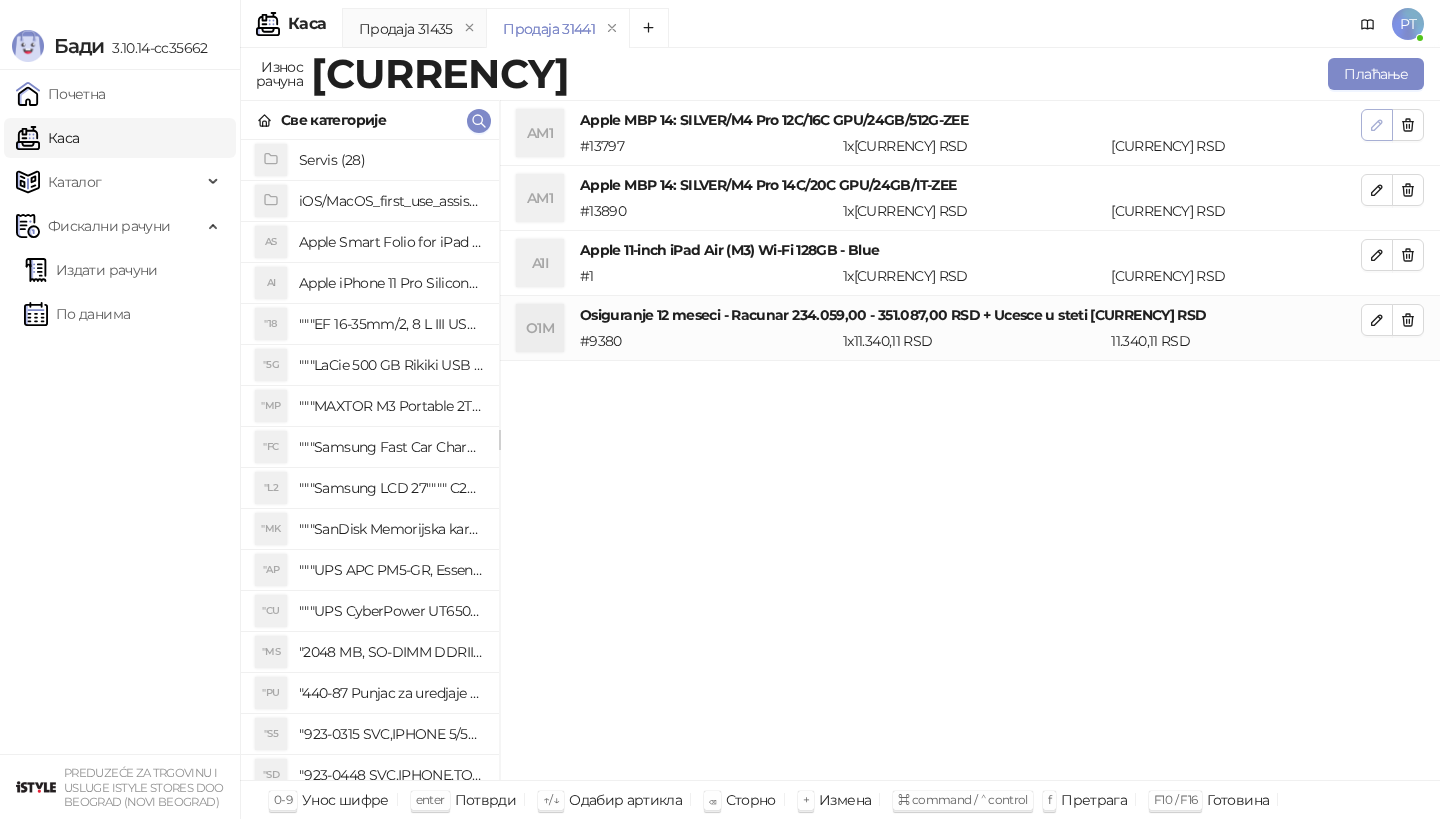 click at bounding box center [1377, 125] 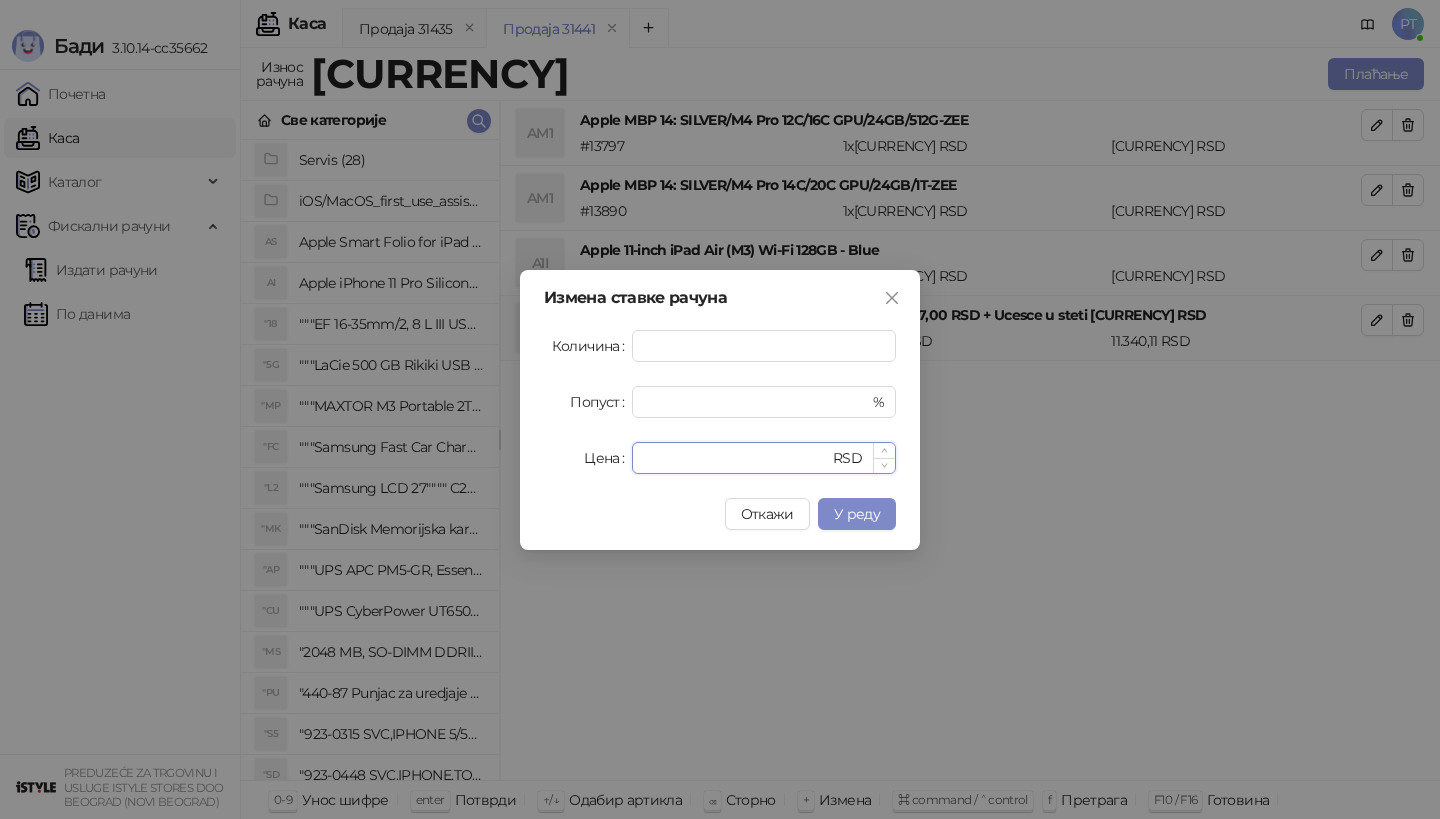 click on "******" at bounding box center (736, 458) 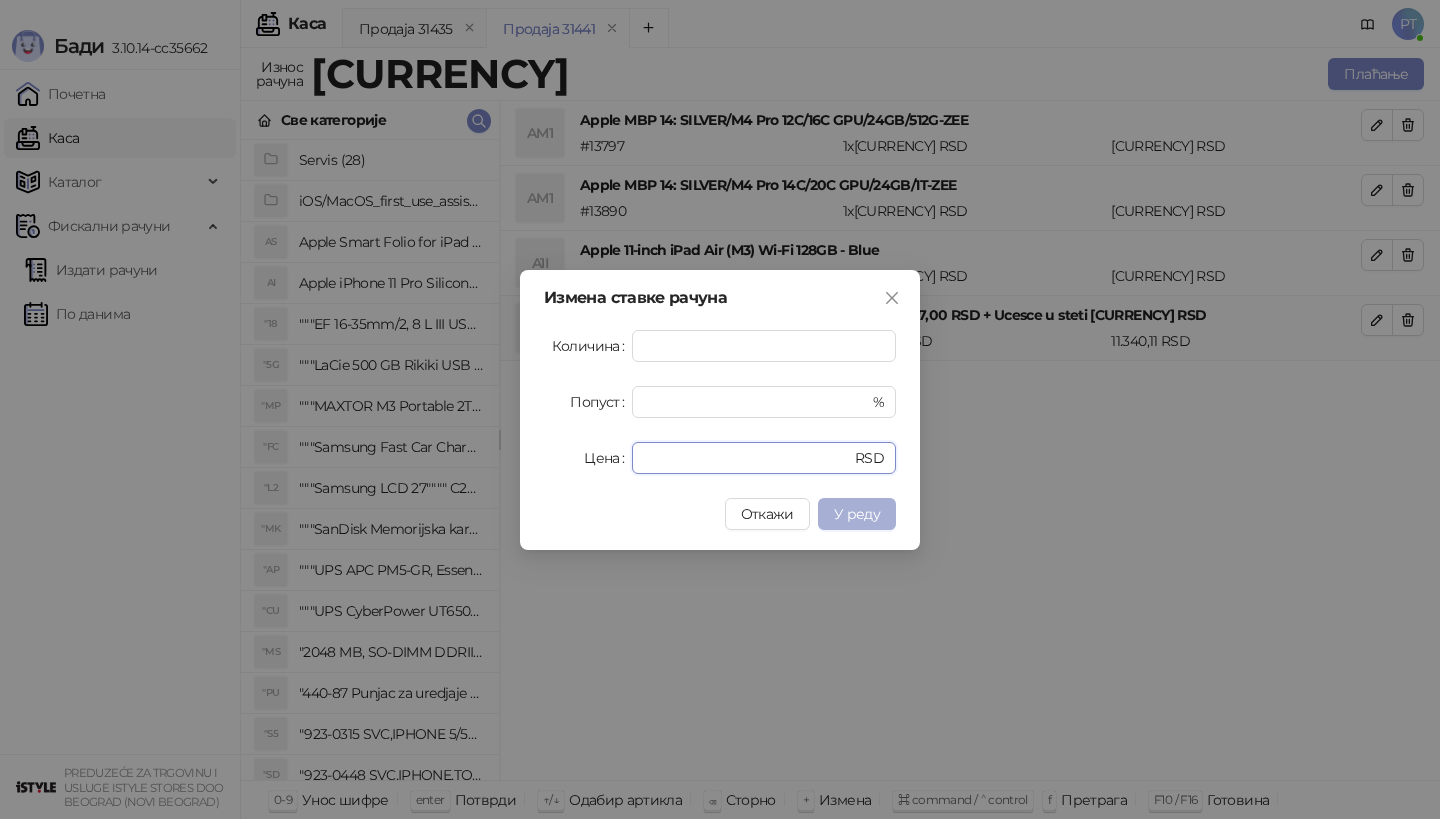 type on "*********" 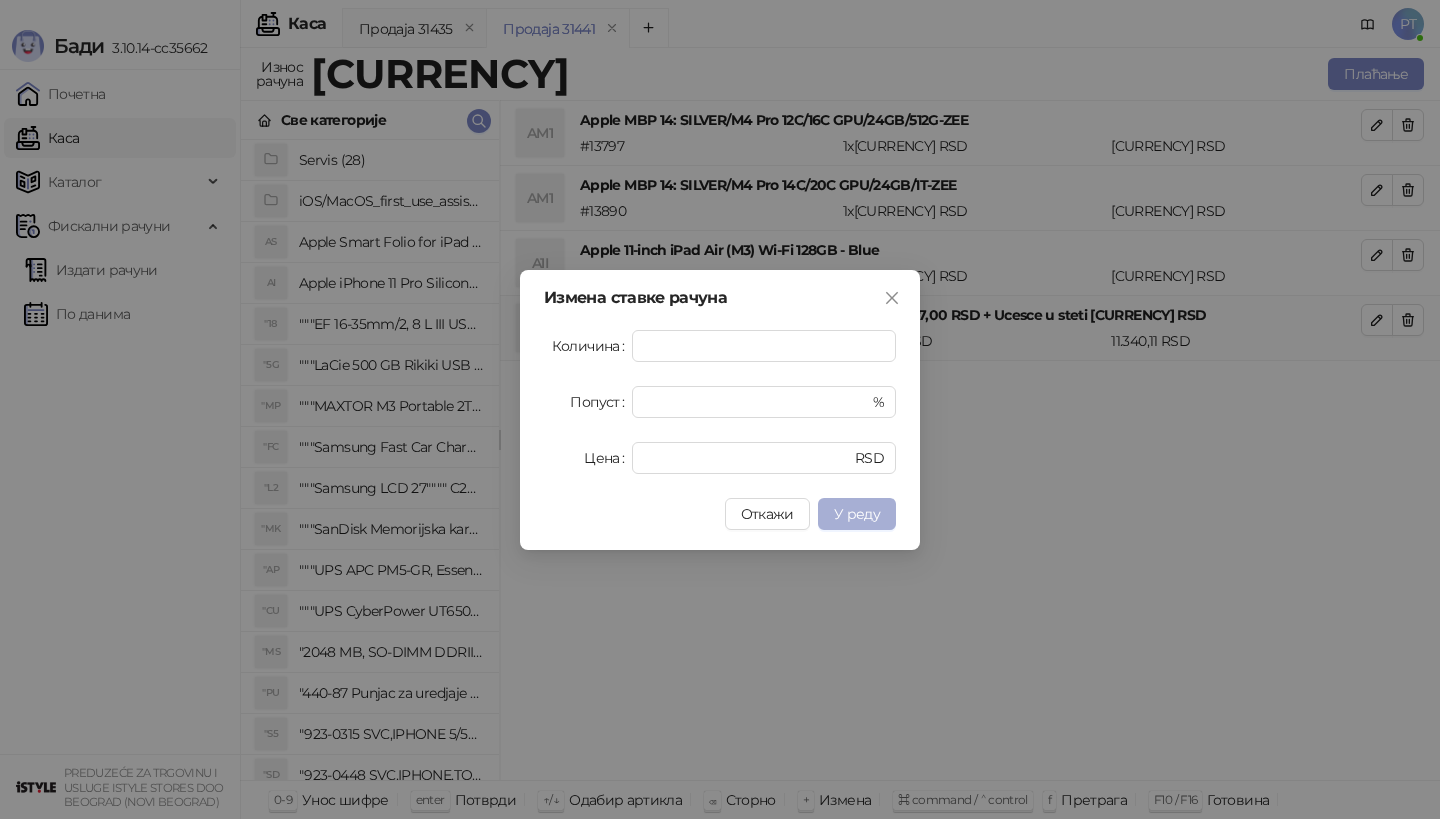 click on "У реду" at bounding box center (857, 514) 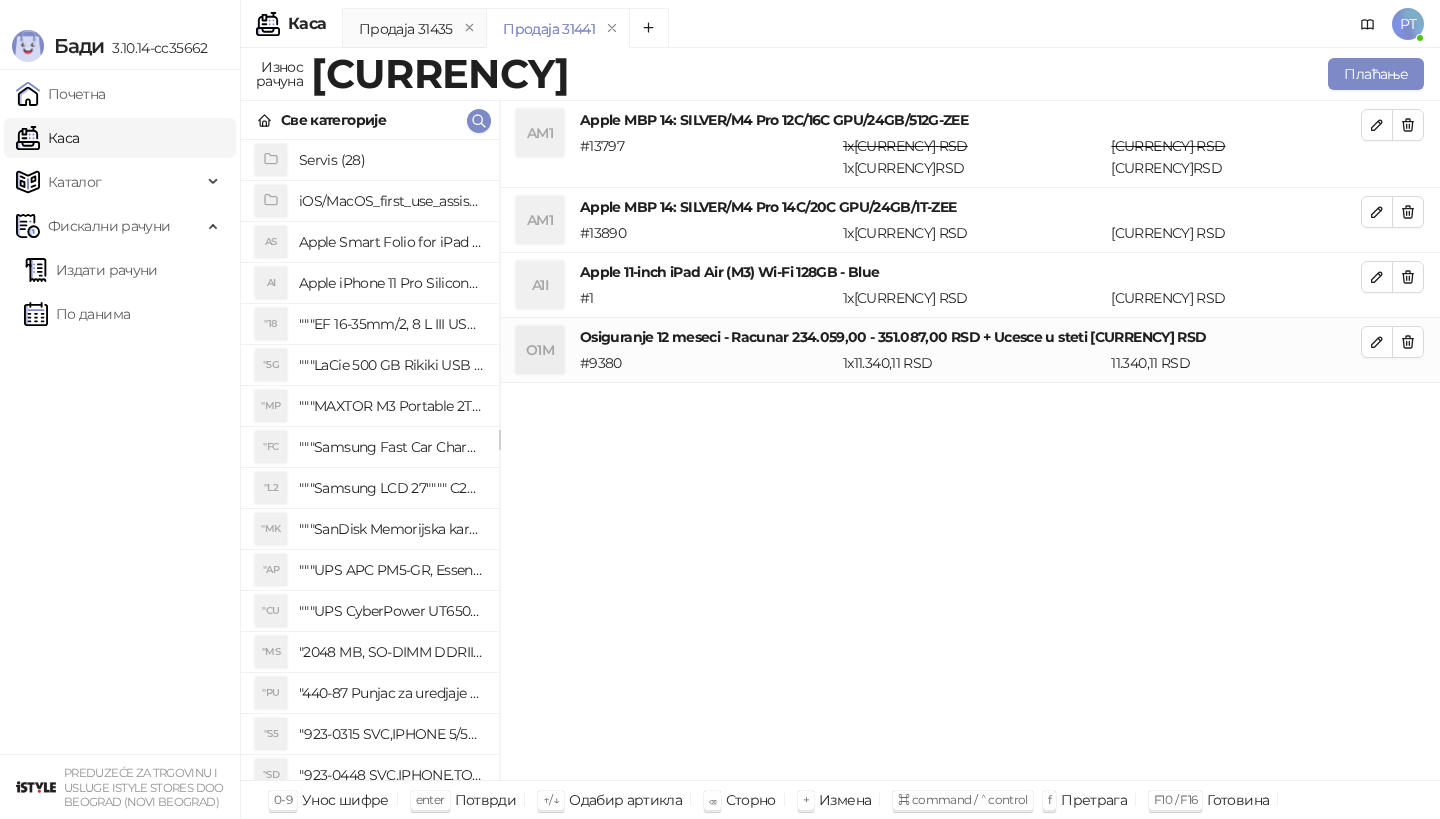 type 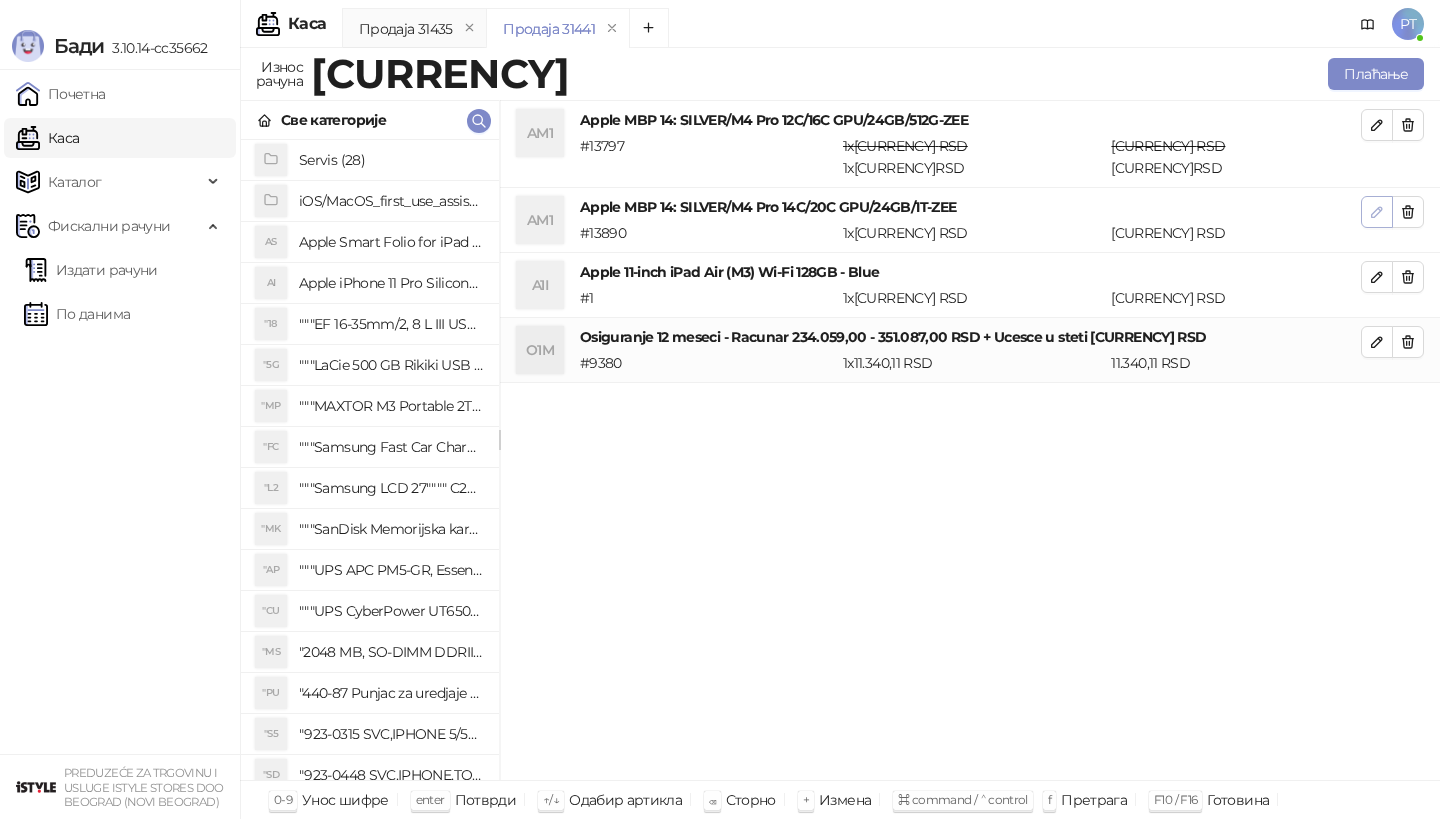 click 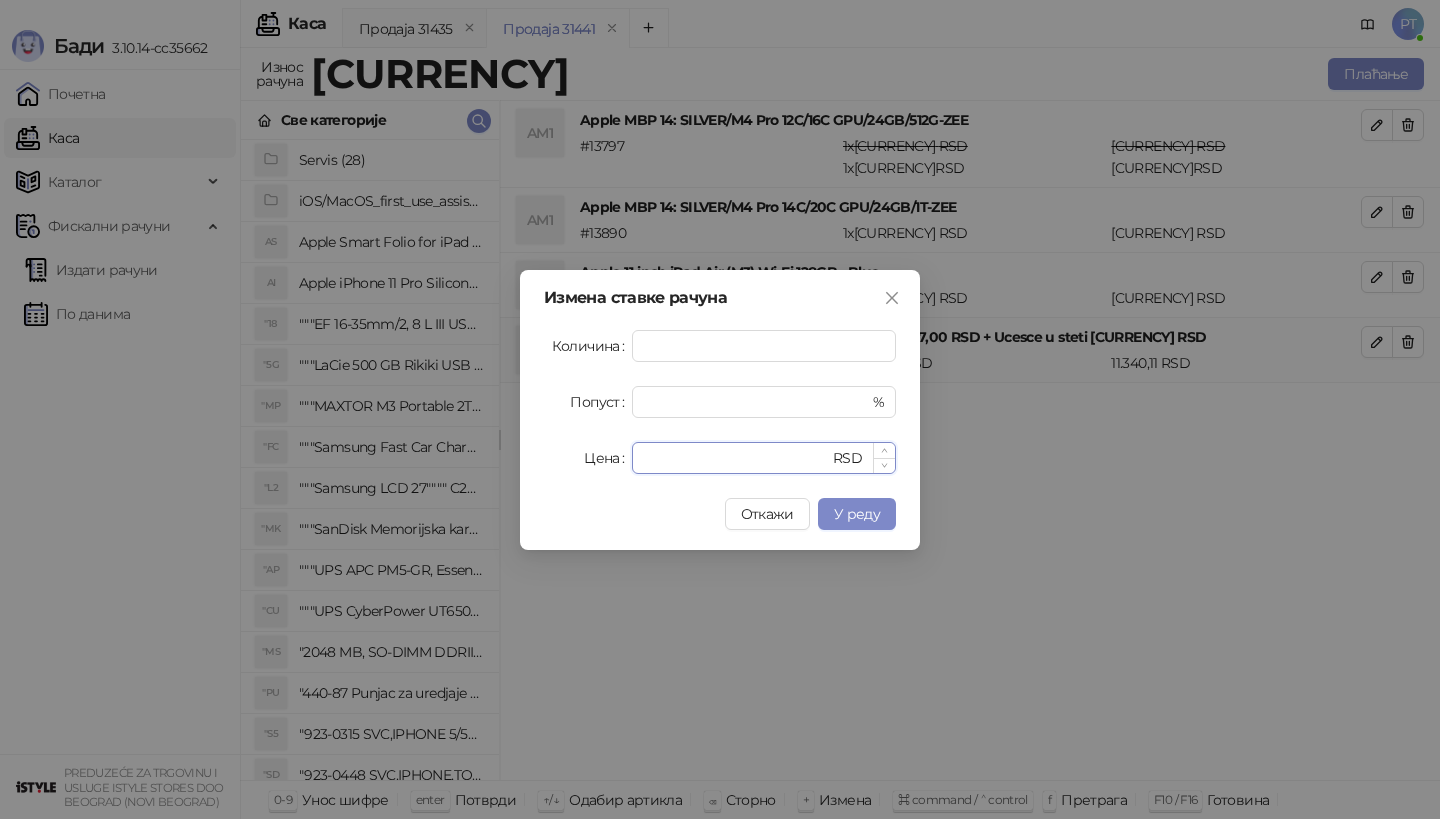 click on "******" at bounding box center (736, 458) 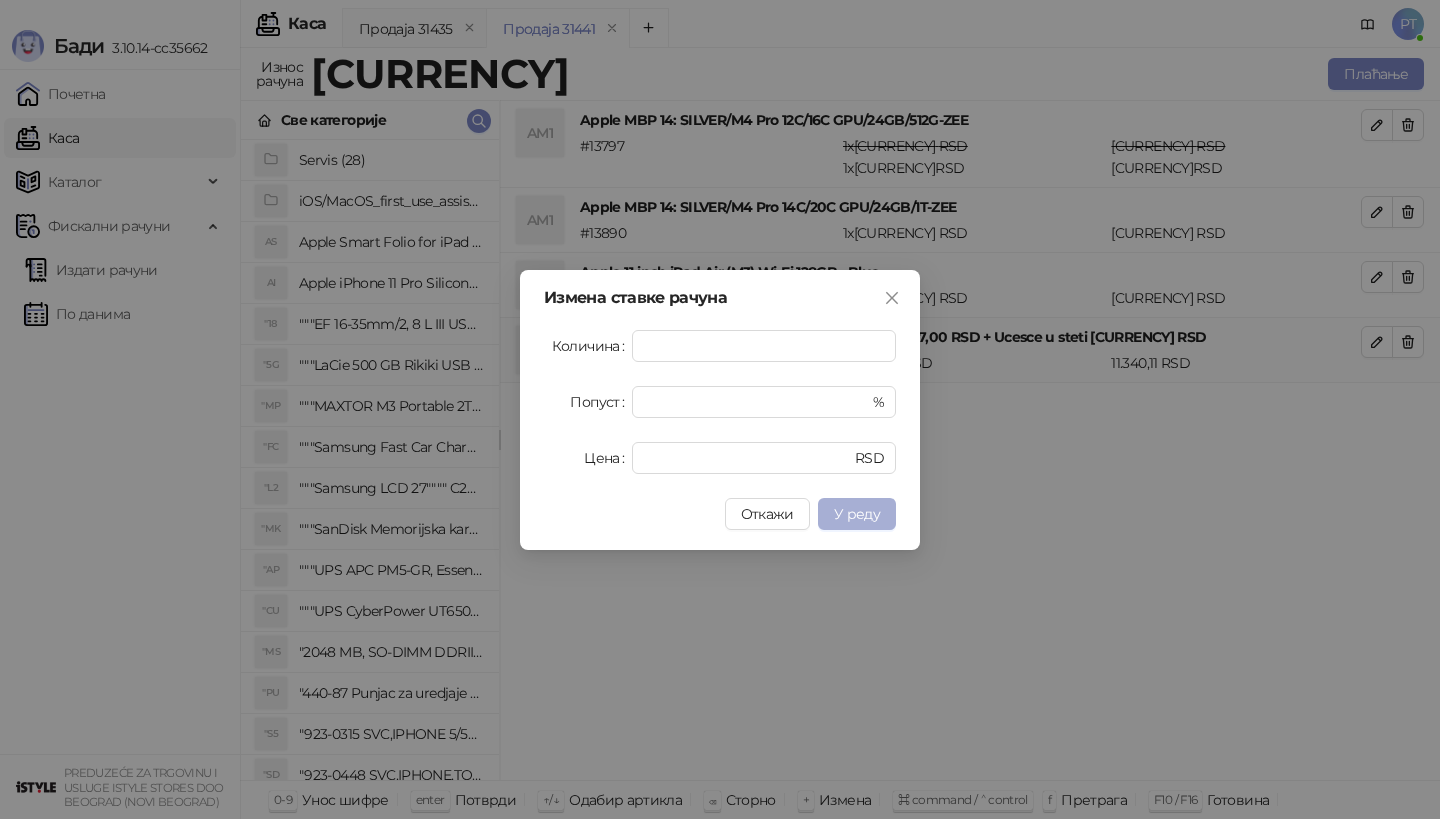 click on "У реду" at bounding box center (857, 514) 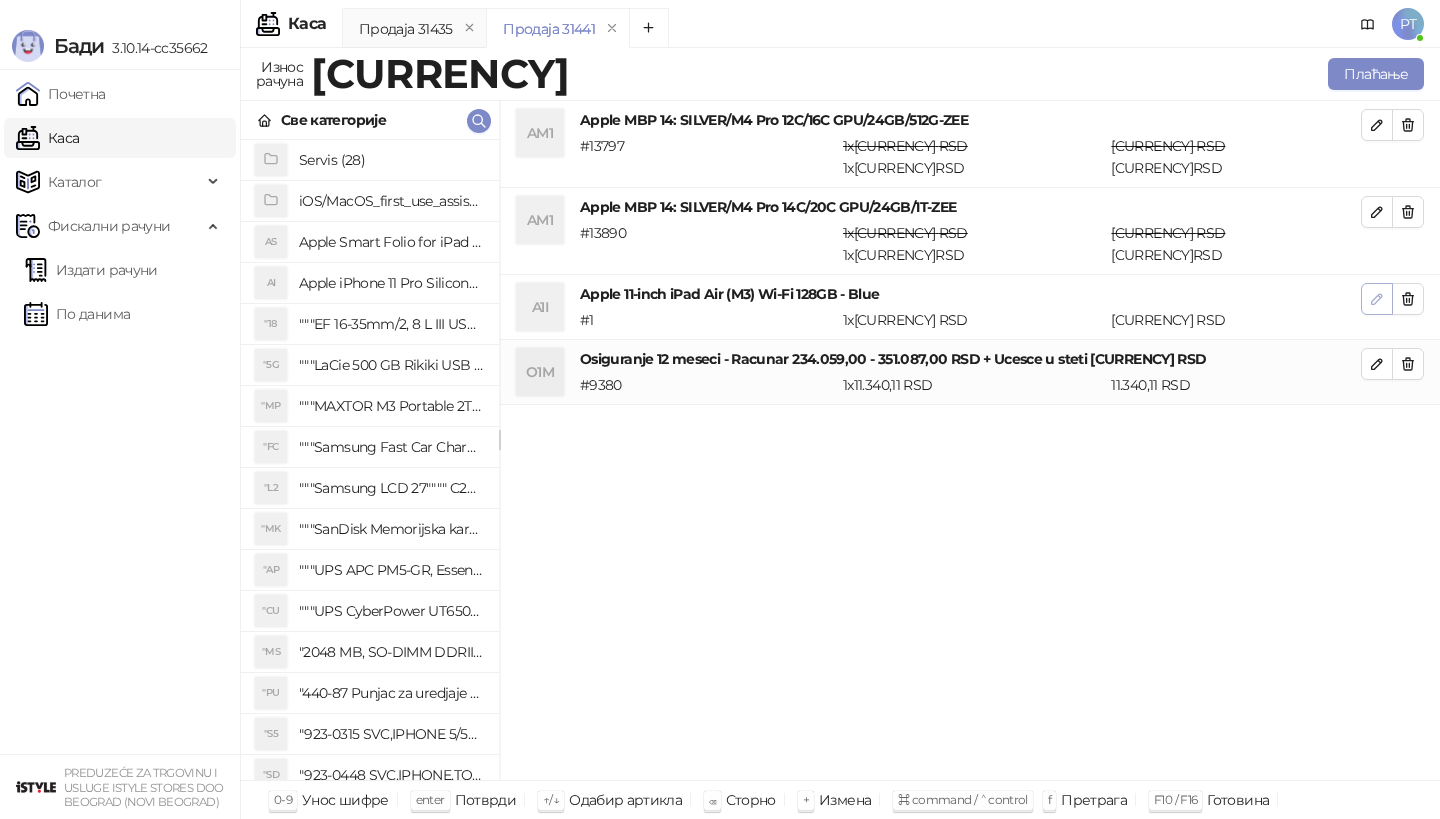 click 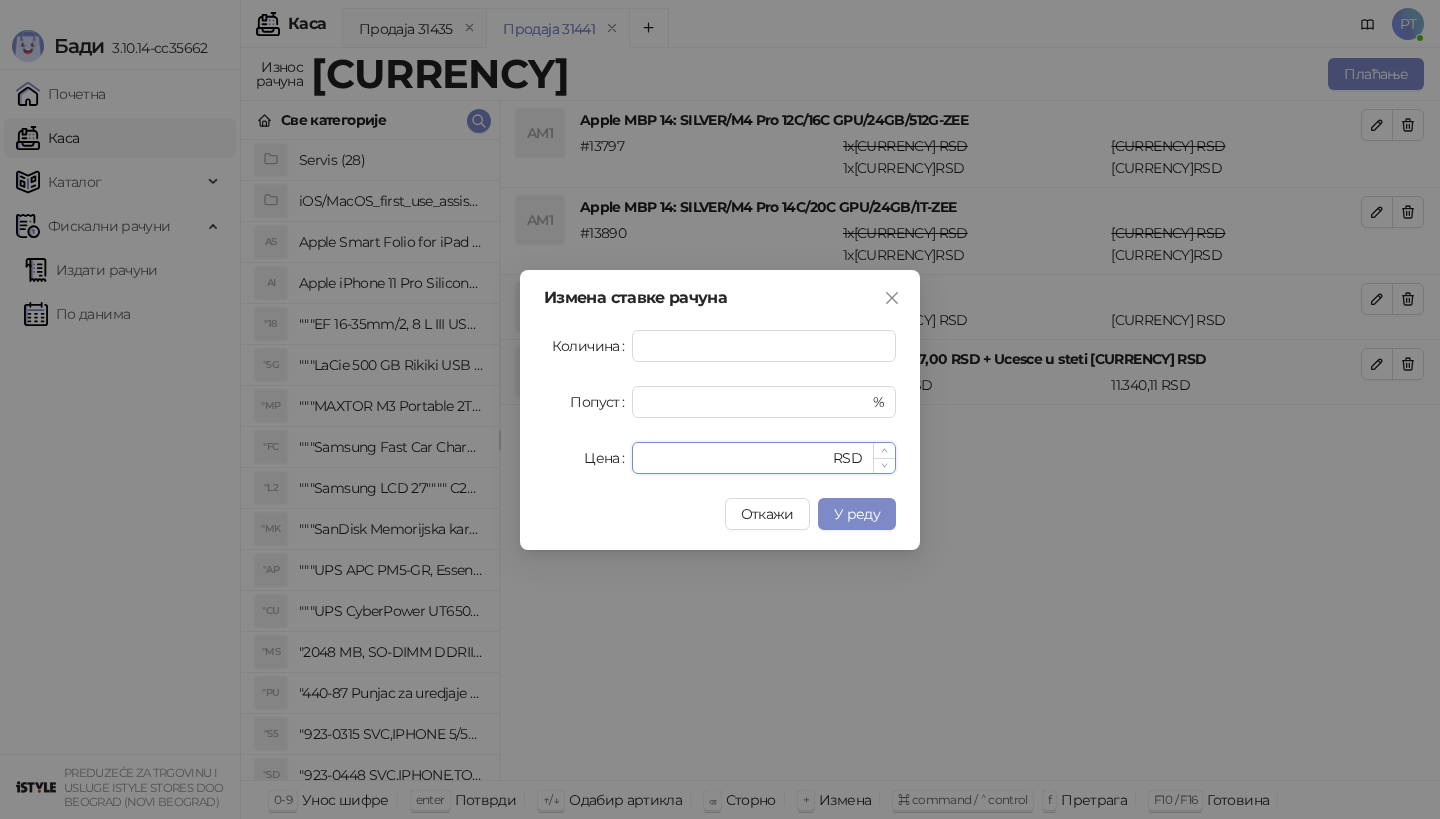click on "*****" at bounding box center (736, 458) 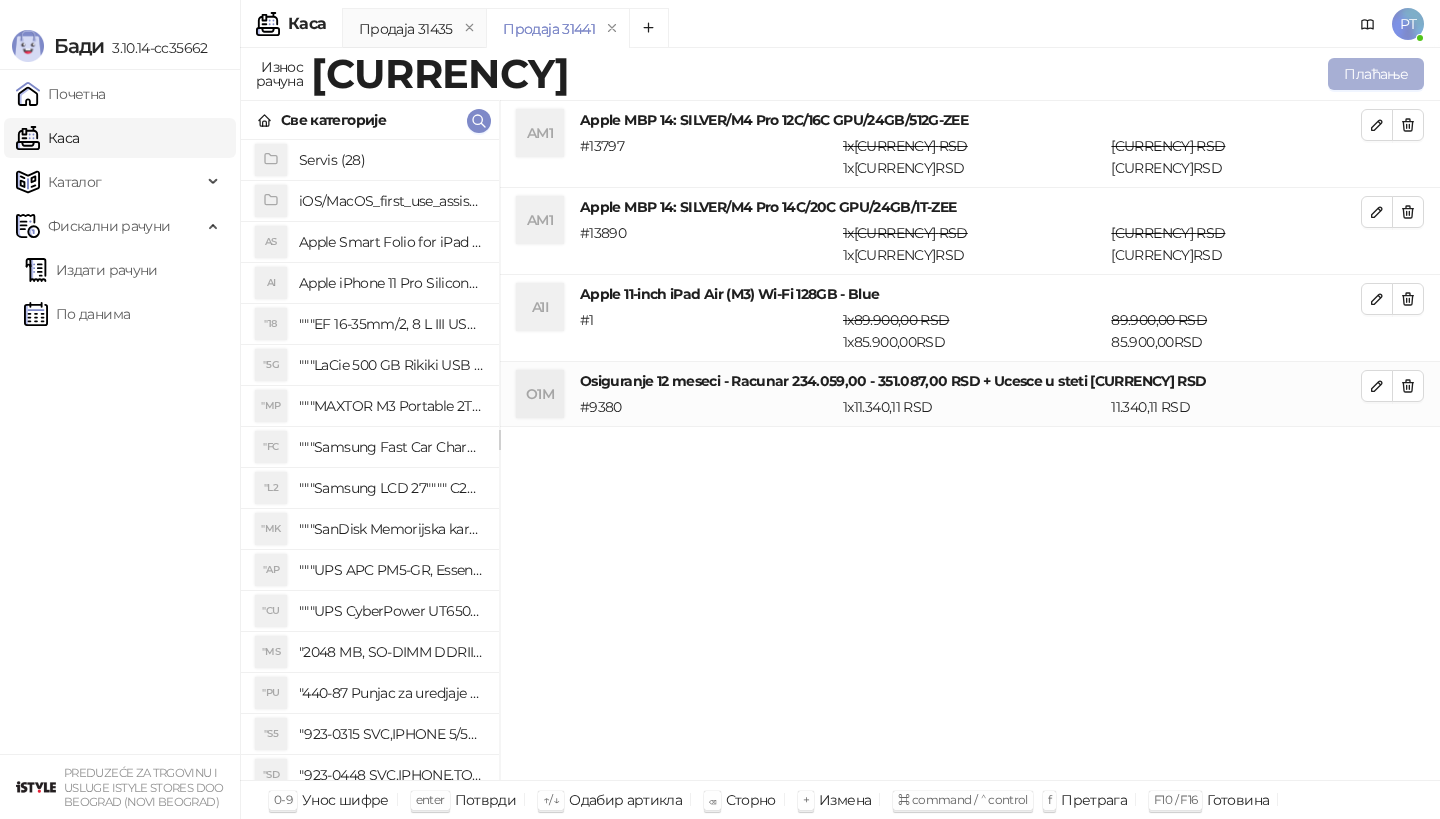 click on "Плаћање" at bounding box center (1376, 74) 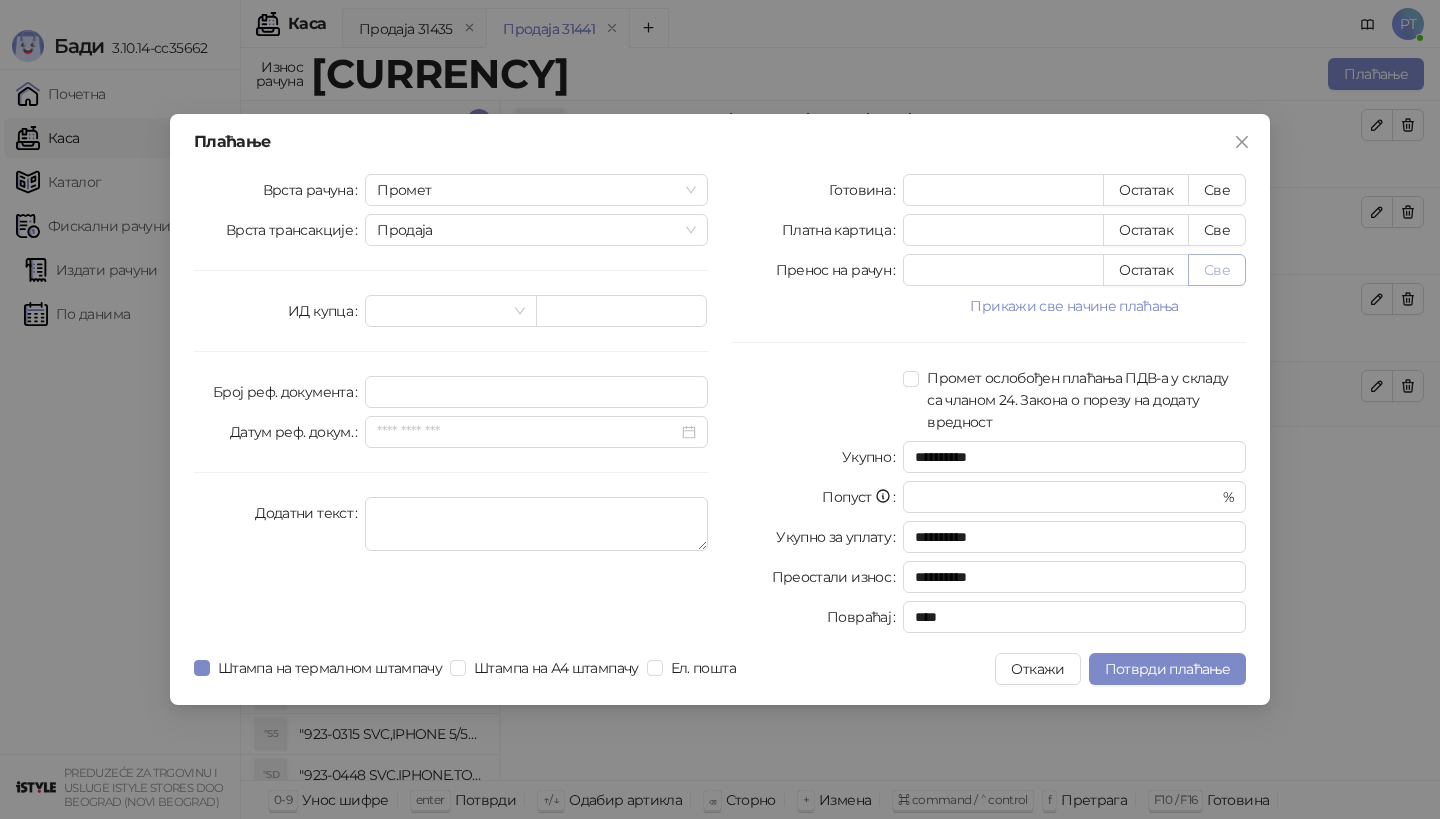 click on "Све" at bounding box center (1217, 270) 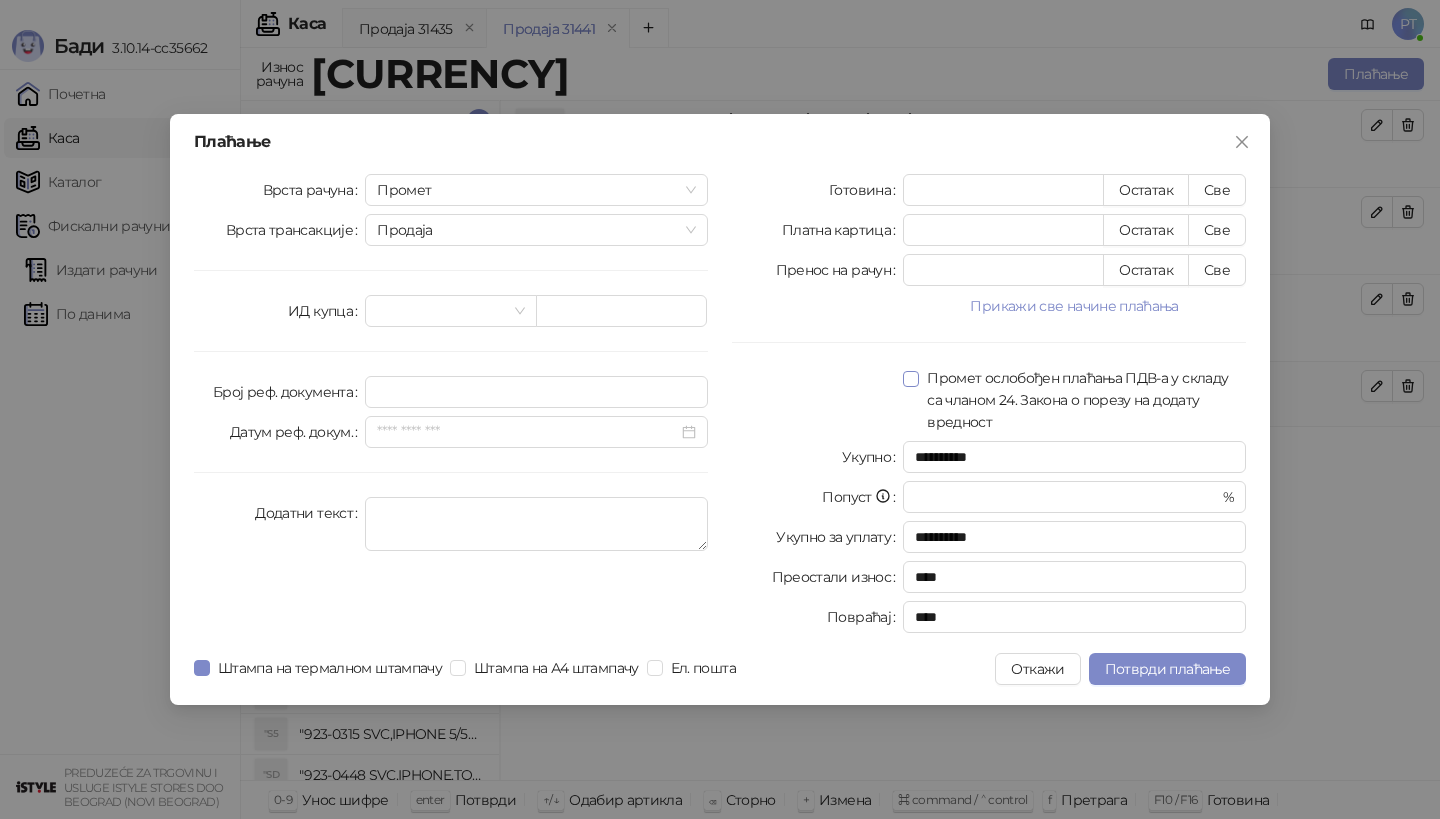 type 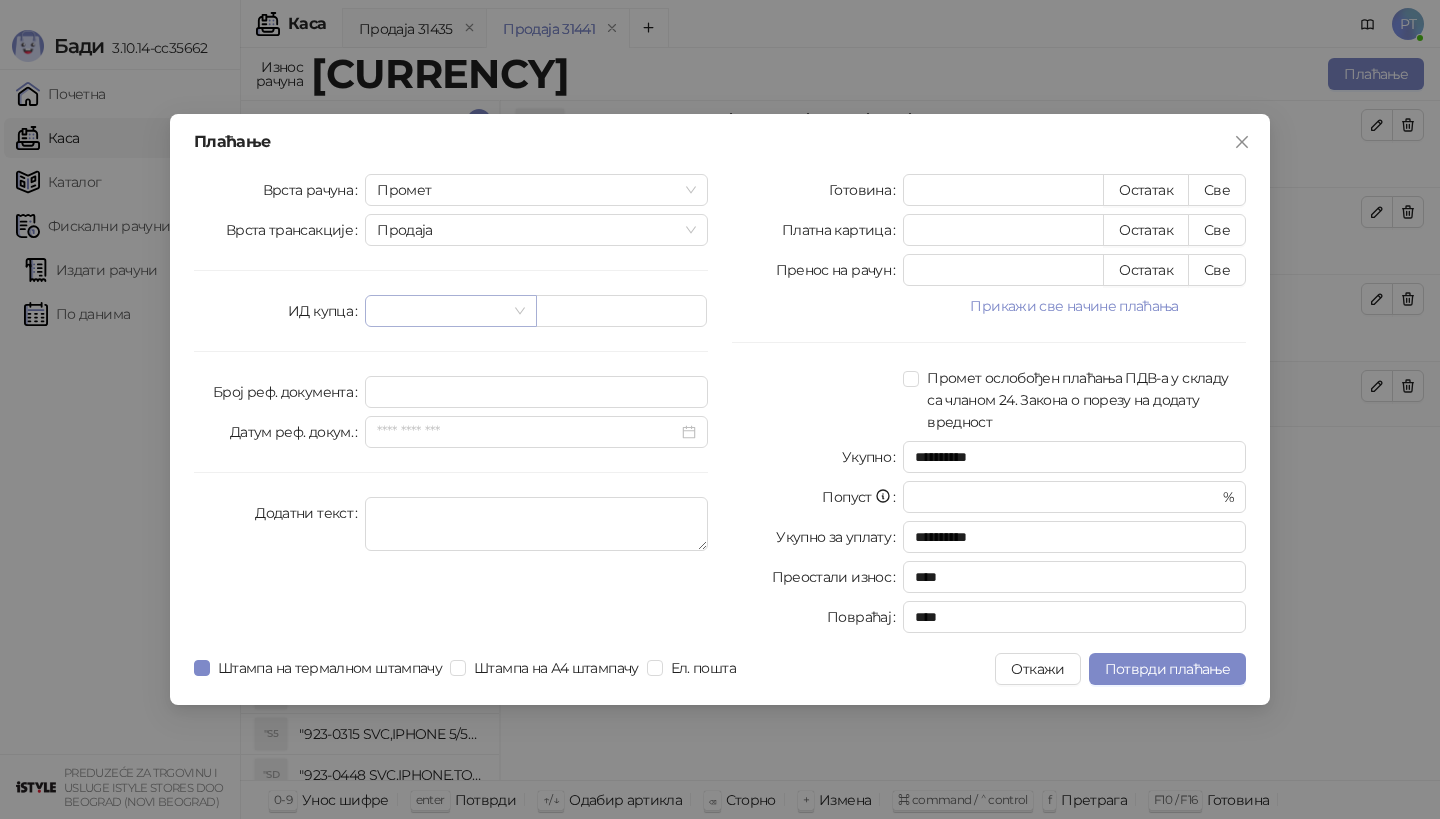 click at bounding box center (441, 311) 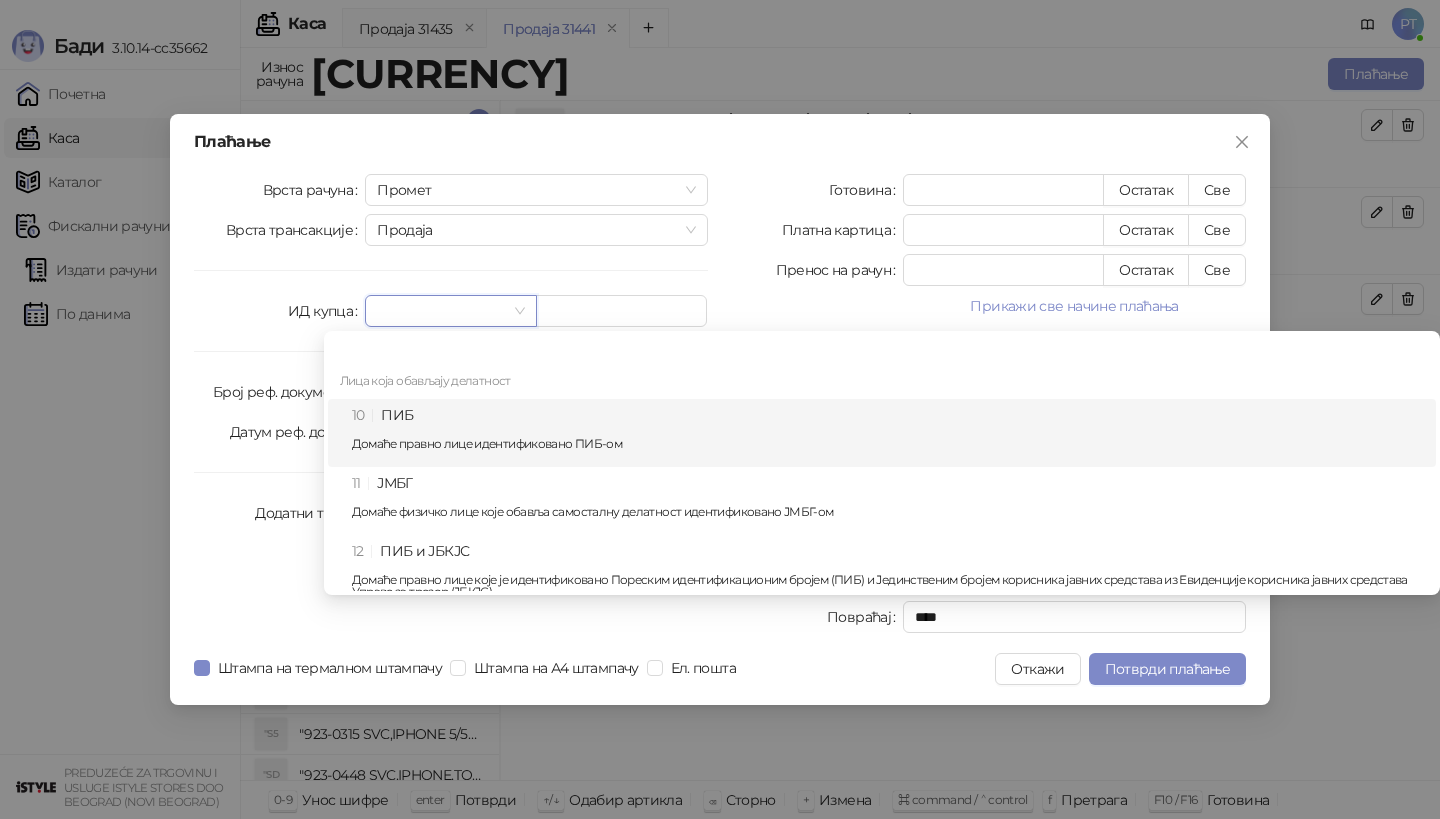 click on "10 ПИБ Домаће правно лице идентификовано ПИБ-ом" at bounding box center [888, 433] 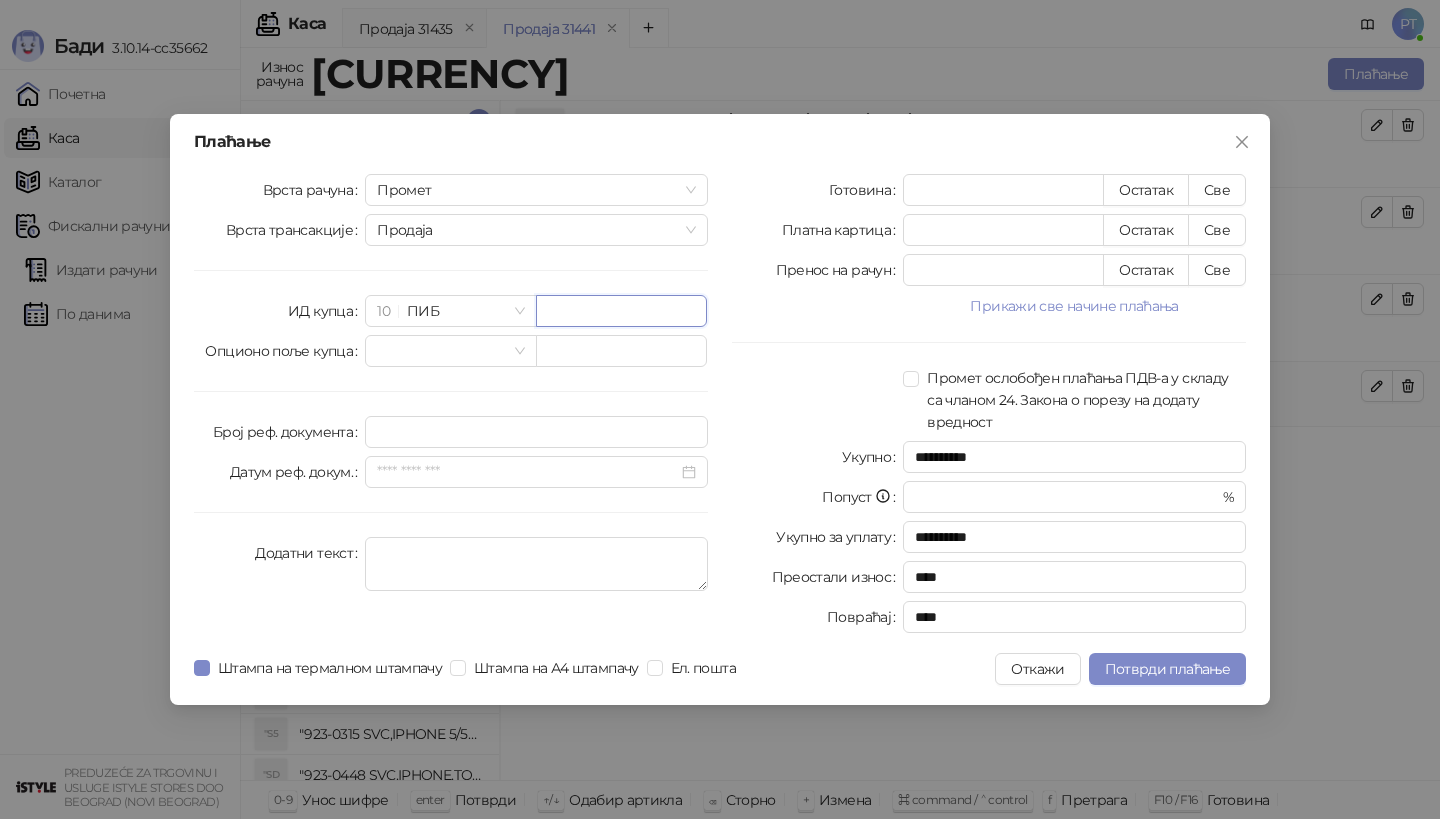 paste on "*********" 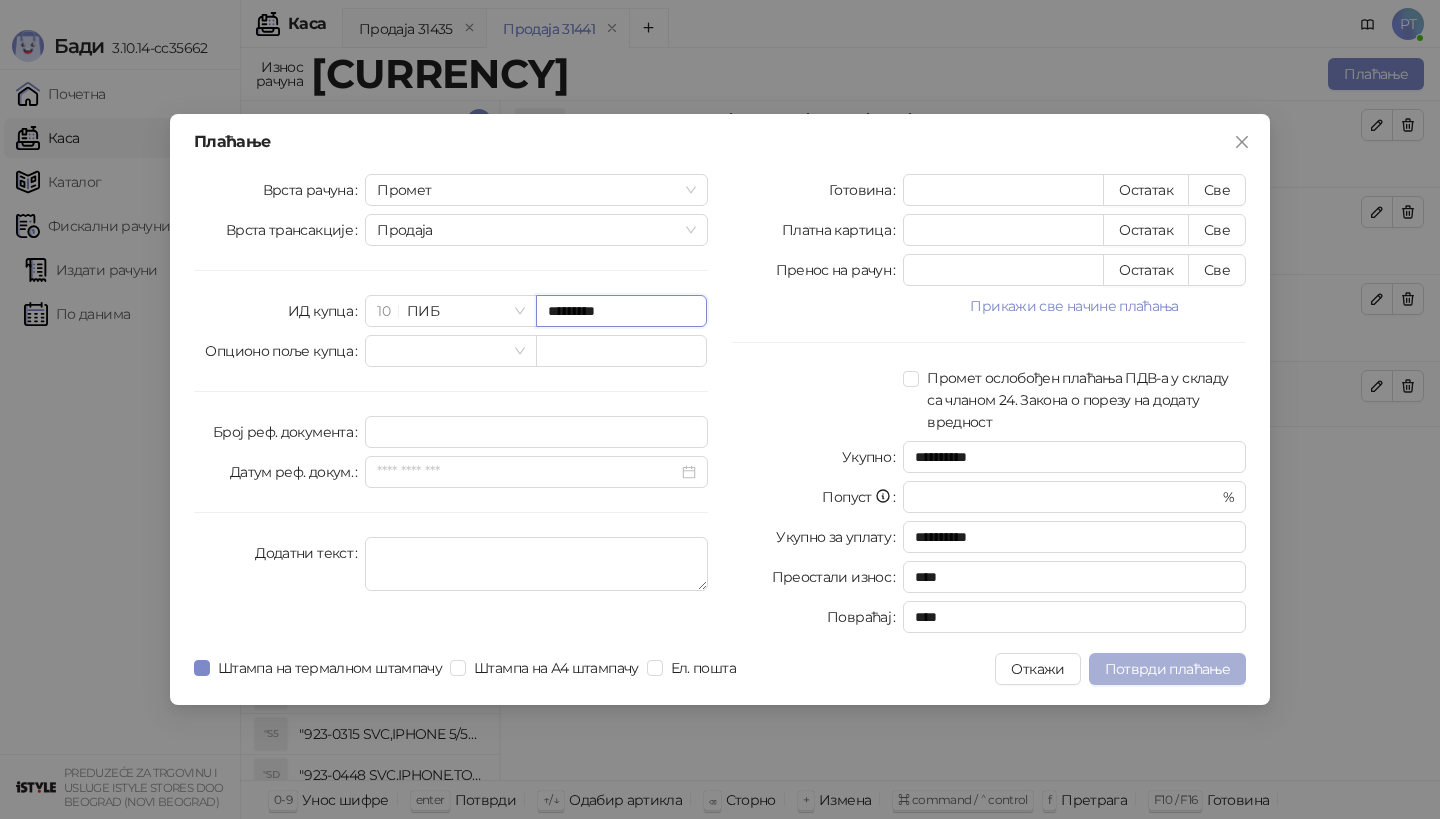 type on "*********" 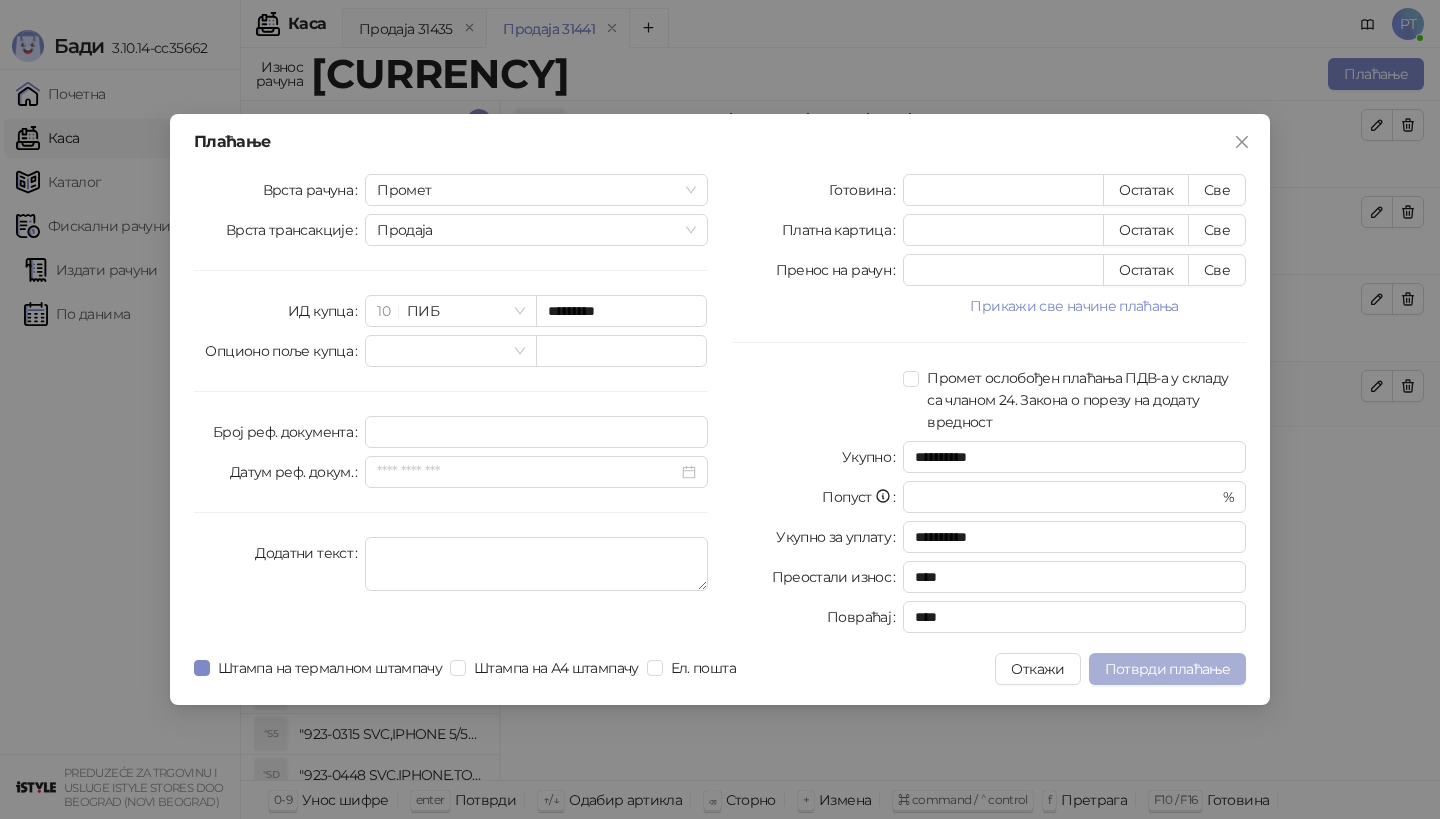click on "Потврди плаћање" at bounding box center [1167, 669] 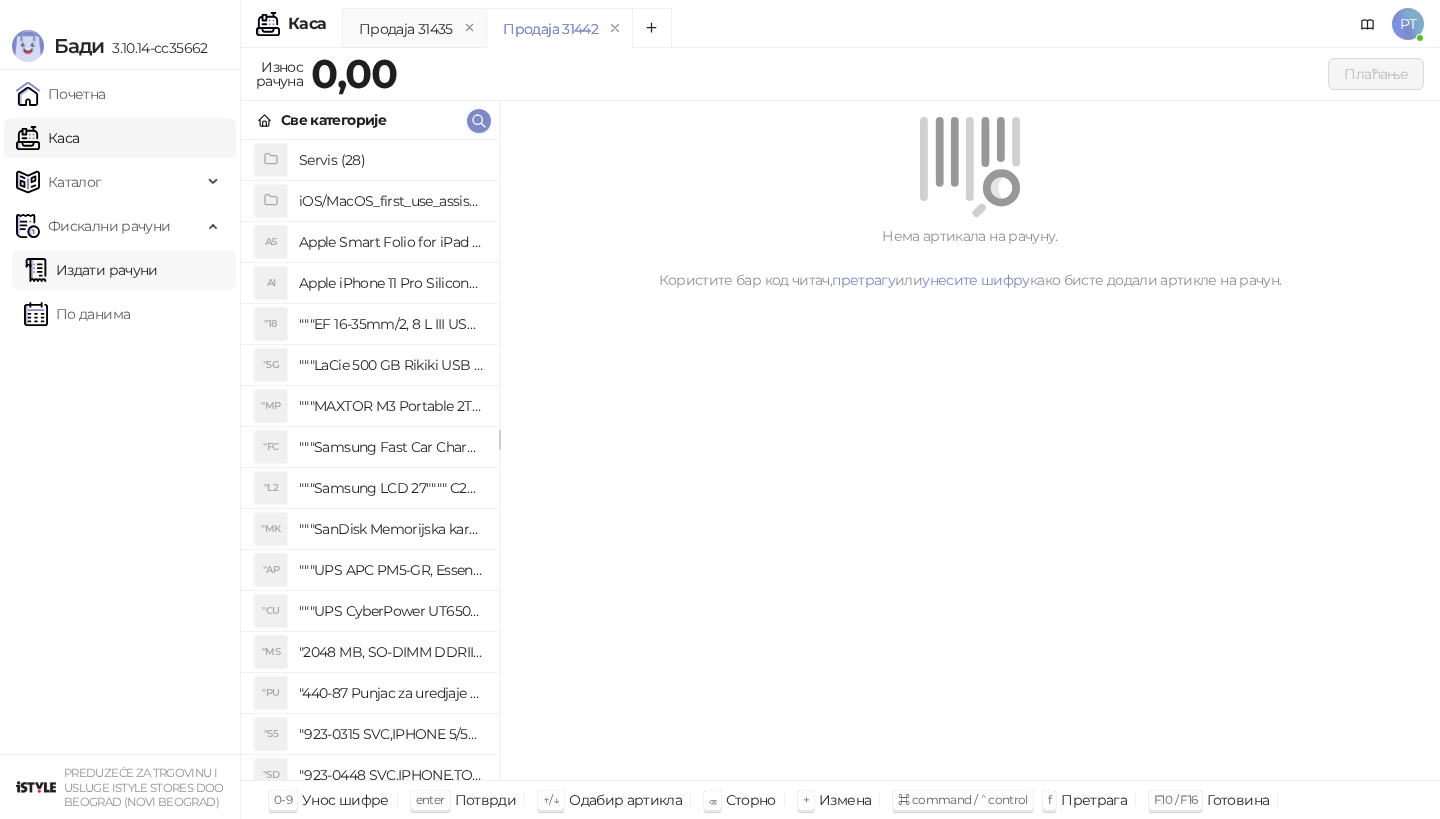 click on "Издати рачуни" at bounding box center [91, 270] 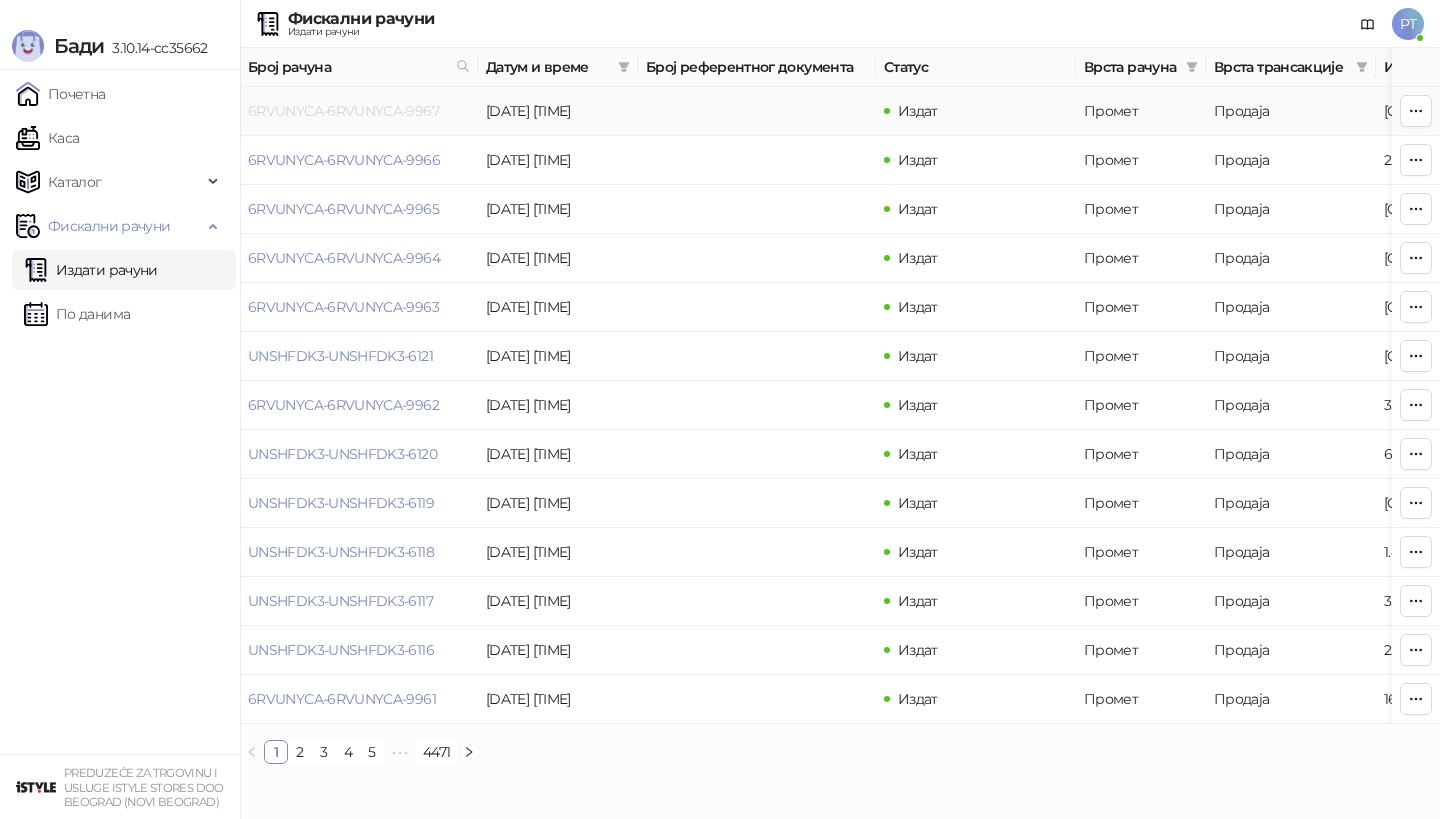 click on "6RVUNYCA-6RVUNYCA-9967" at bounding box center [343, 111] 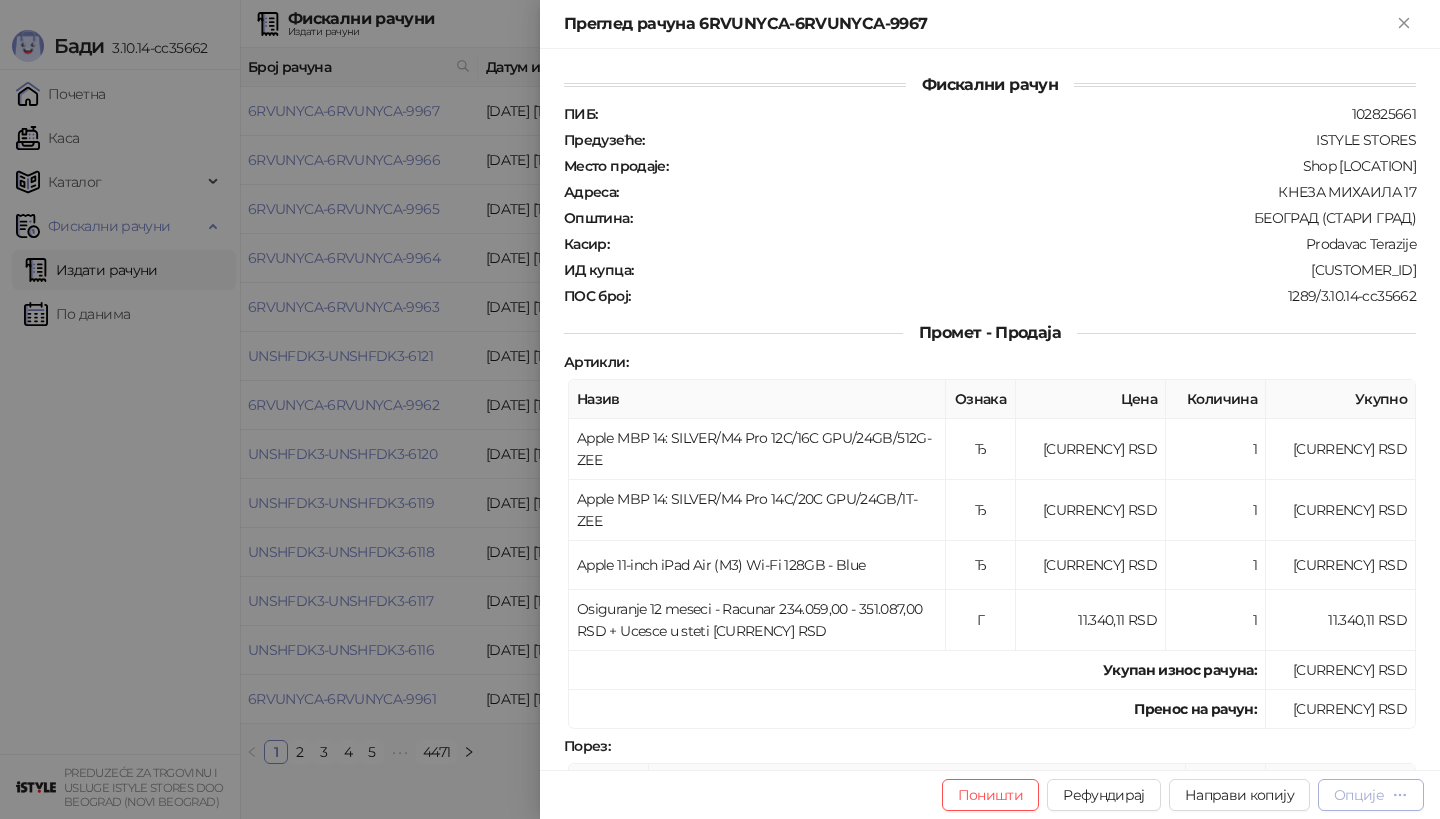 click on "Опције" at bounding box center [1359, 795] 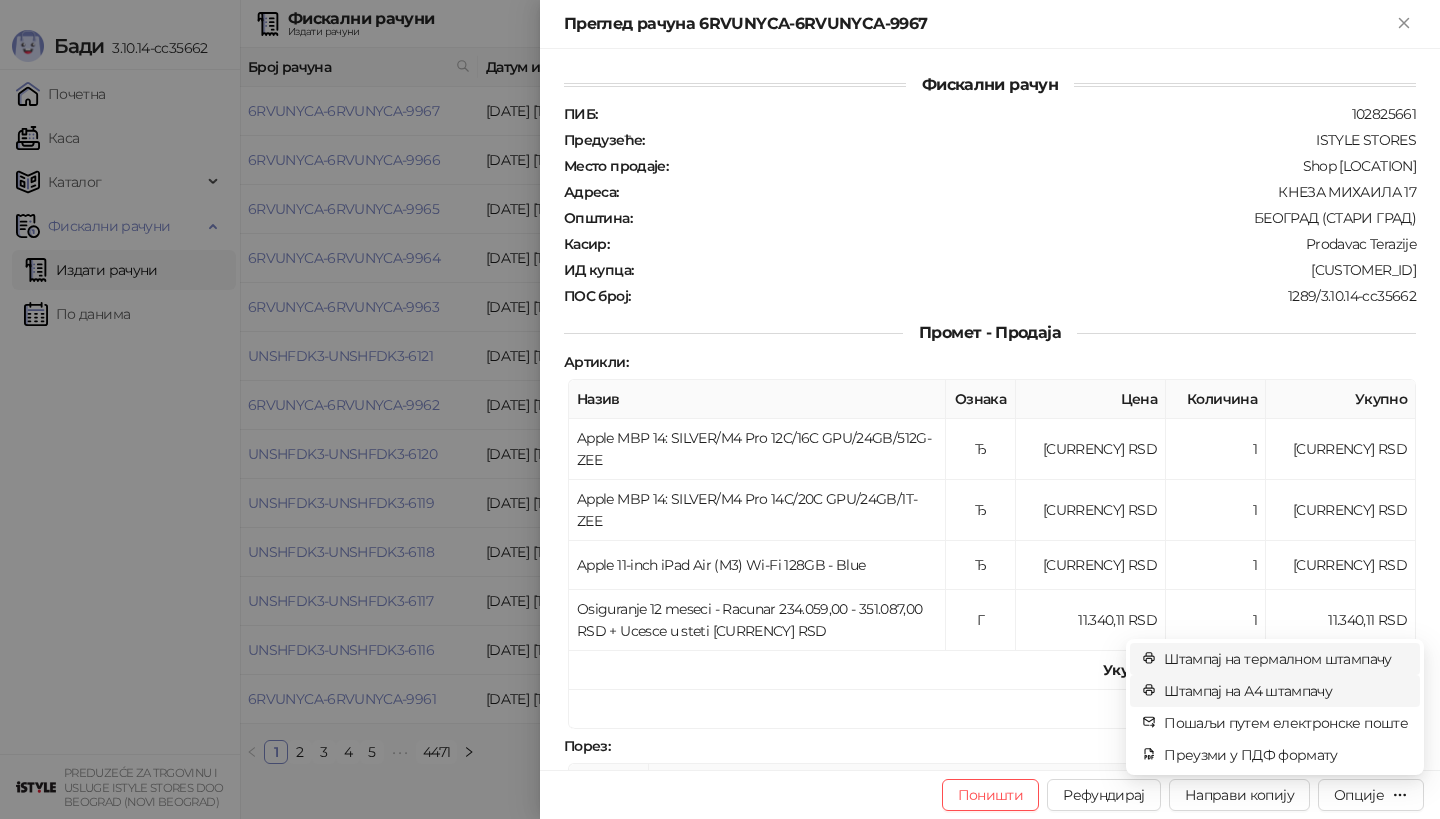 click on "Штампај на А4 штампачу" at bounding box center [1286, 691] 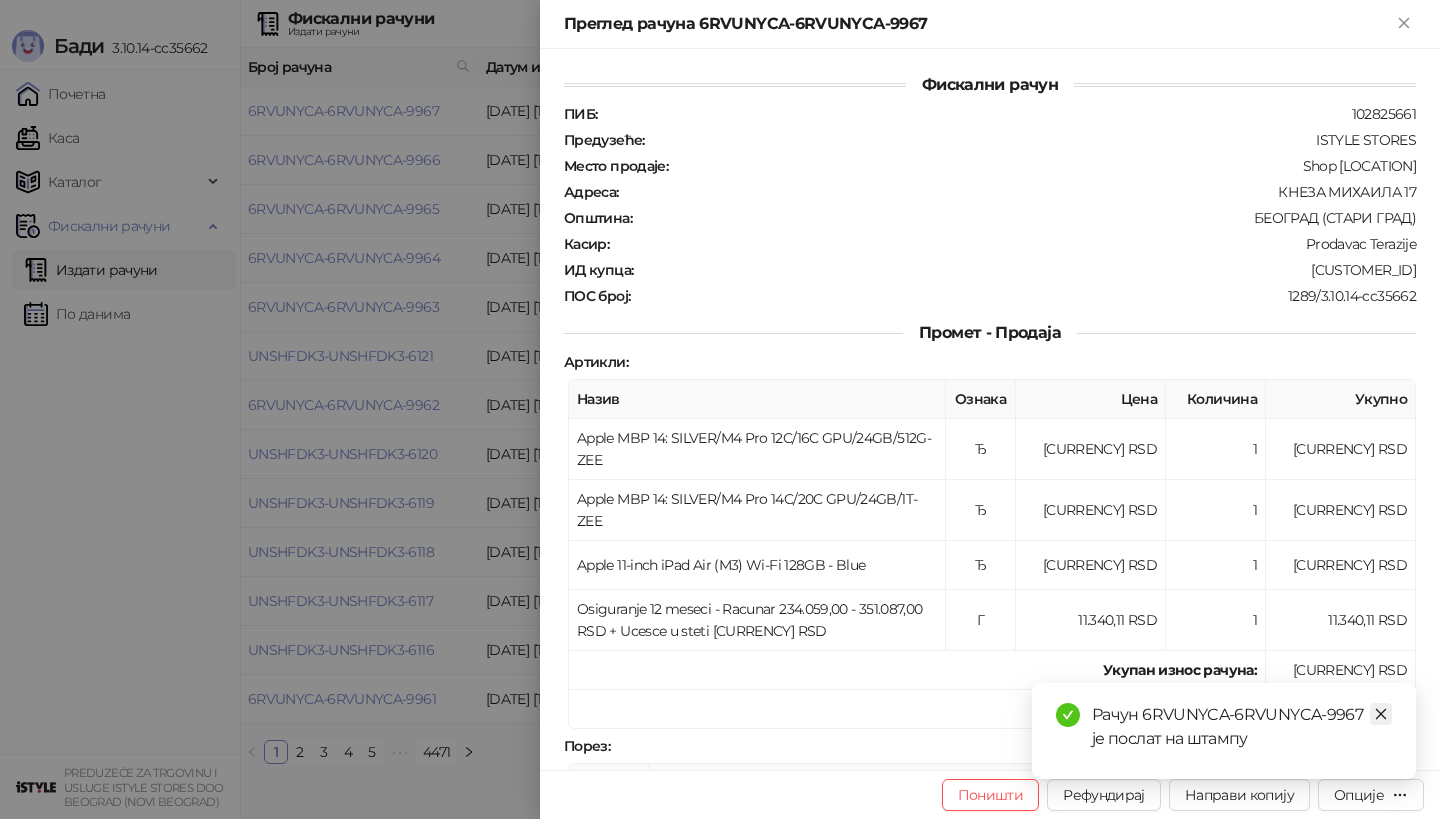 click 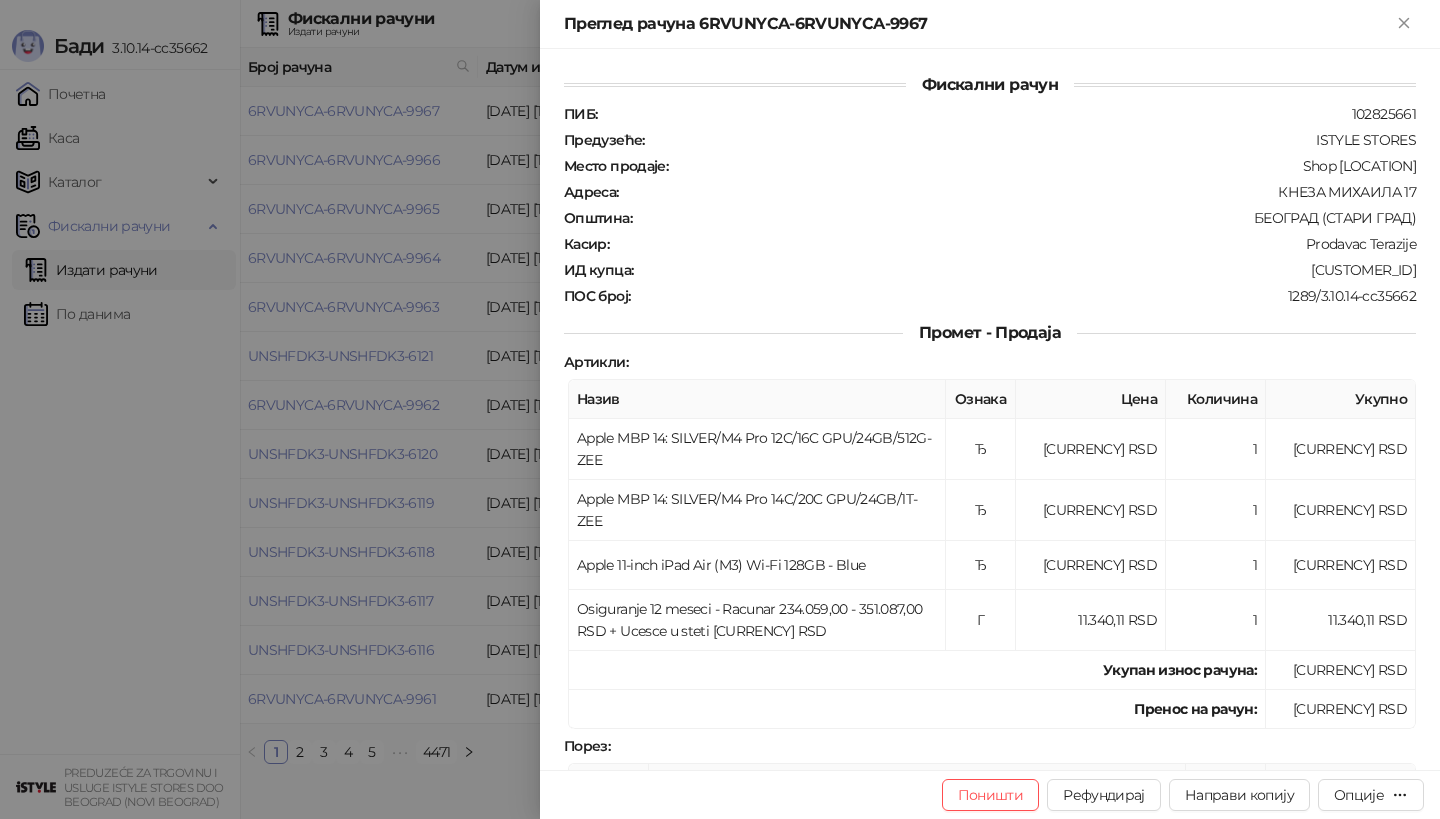 click at bounding box center (720, 409) 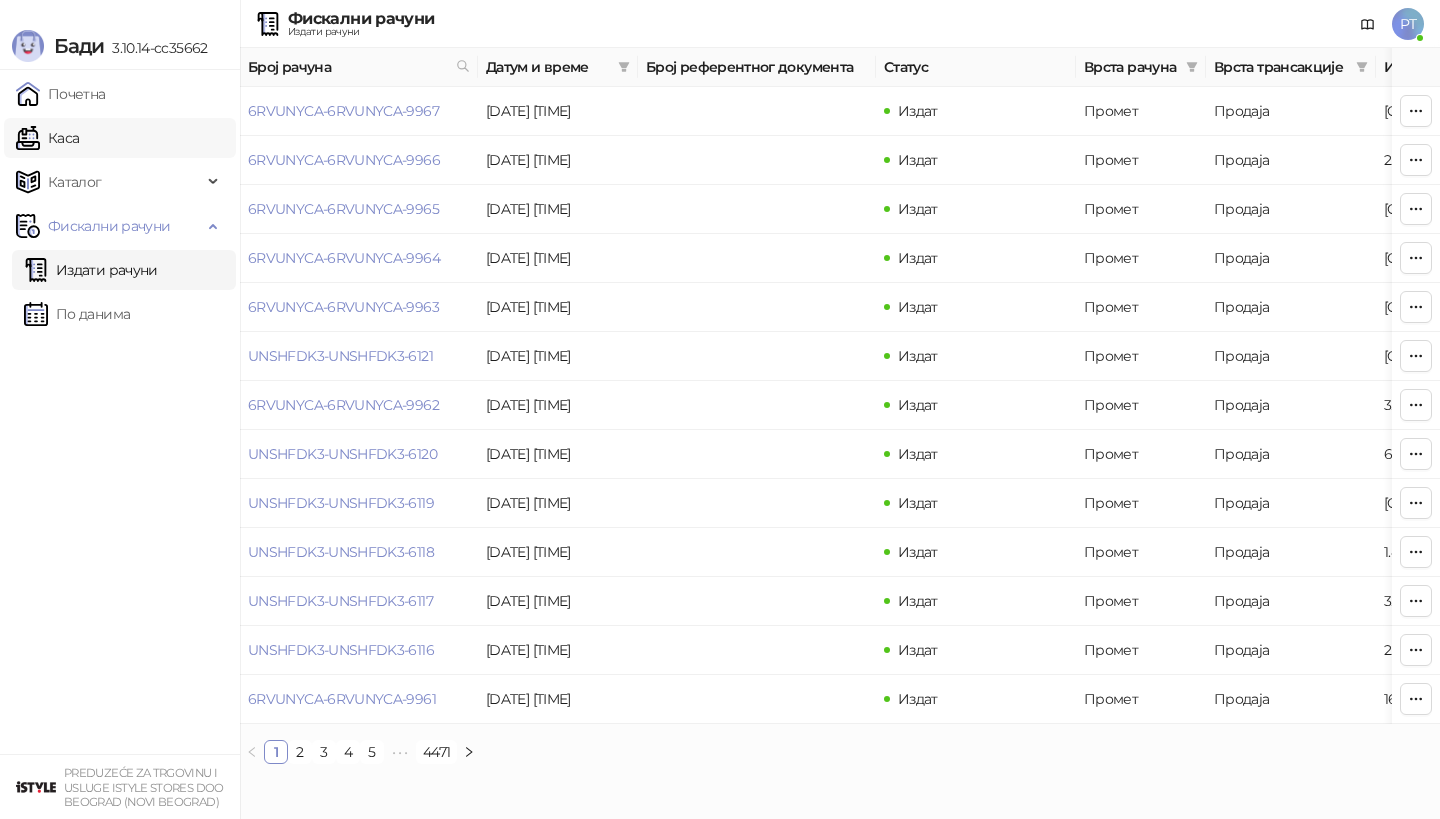 click on "Каса" at bounding box center (47, 138) 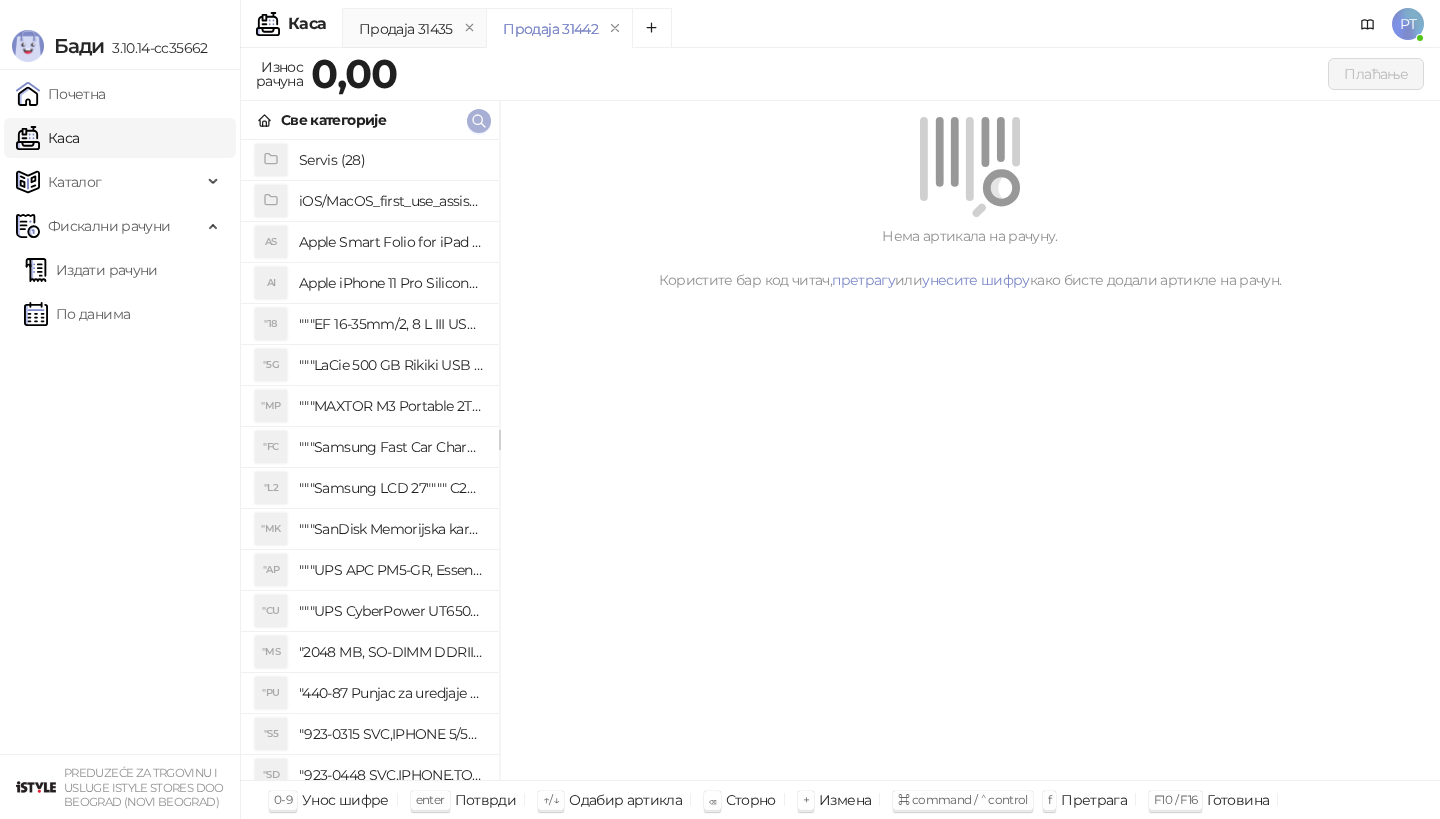 type 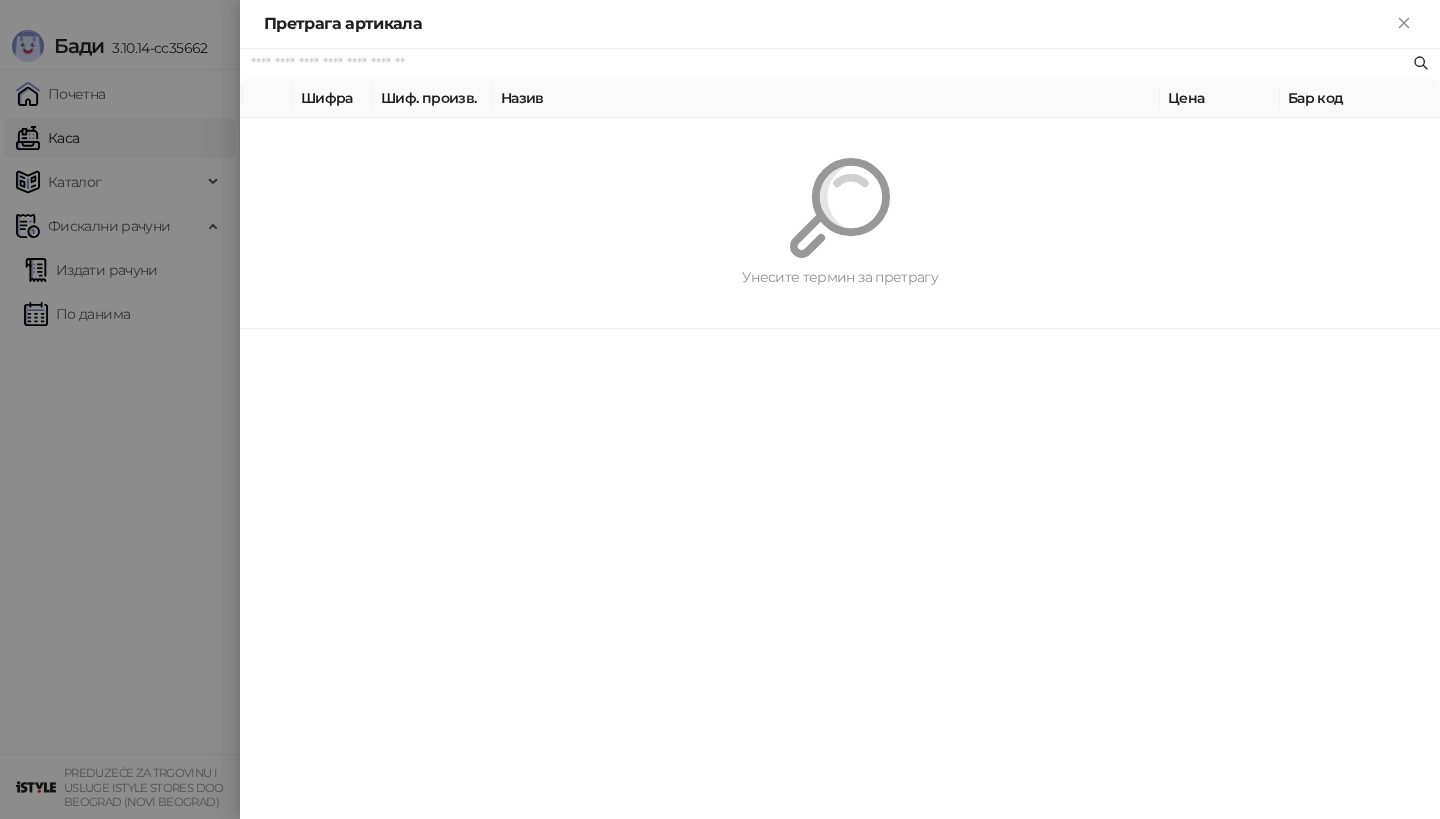 paste on "*********" 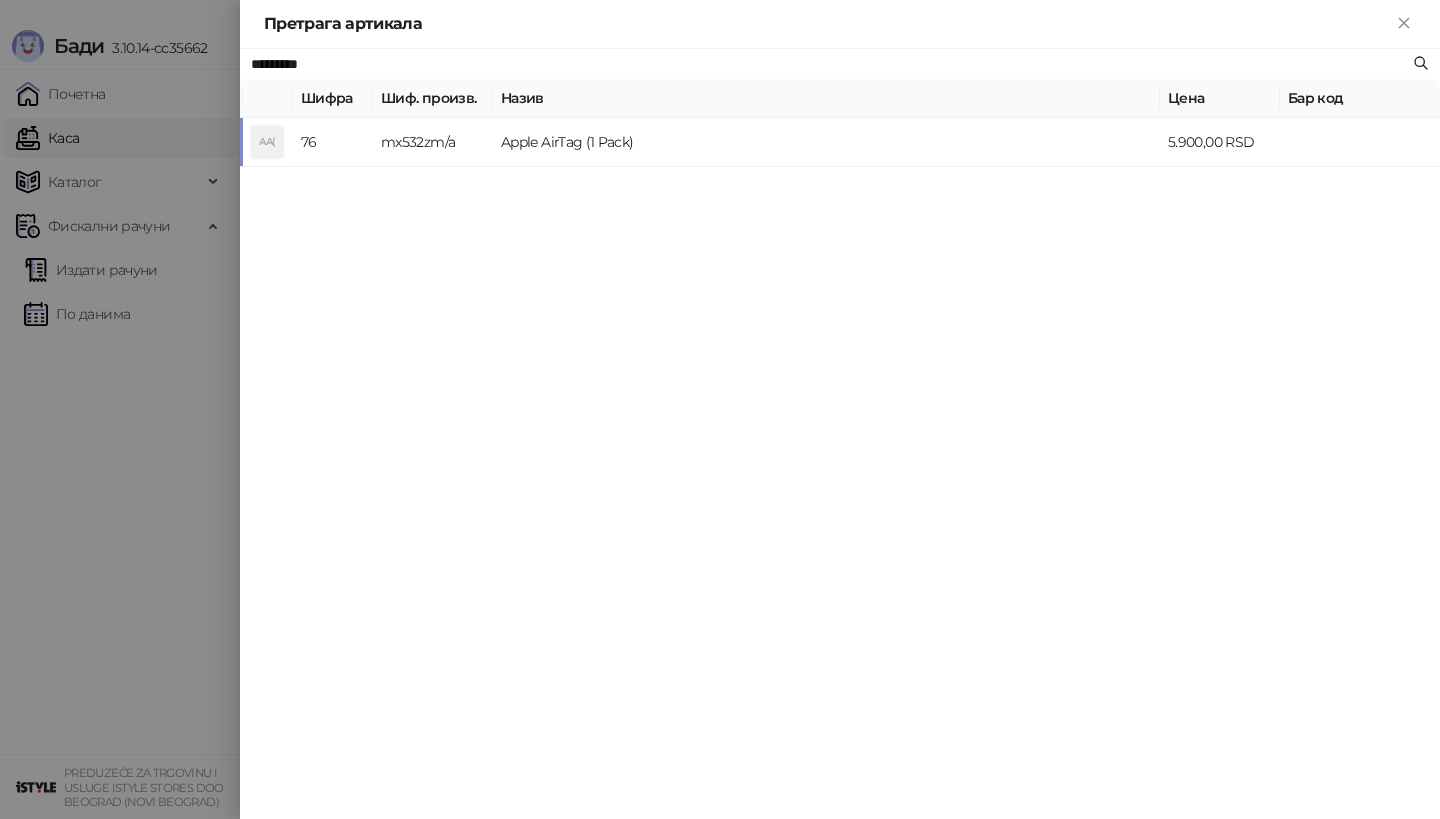type on "*********" 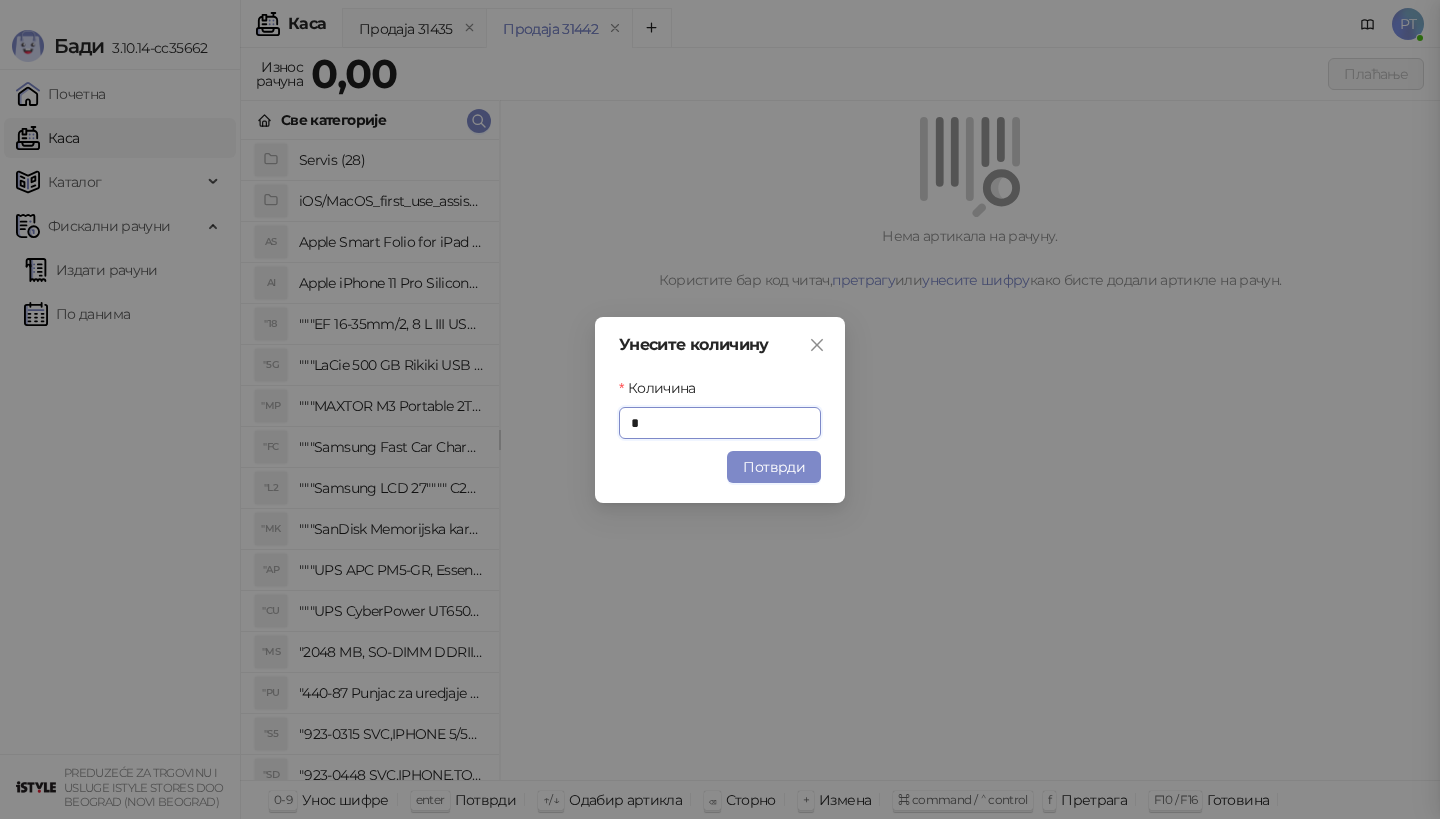 click on "Унесите количину Количина * Потврди" at bounding box center (720, 409) 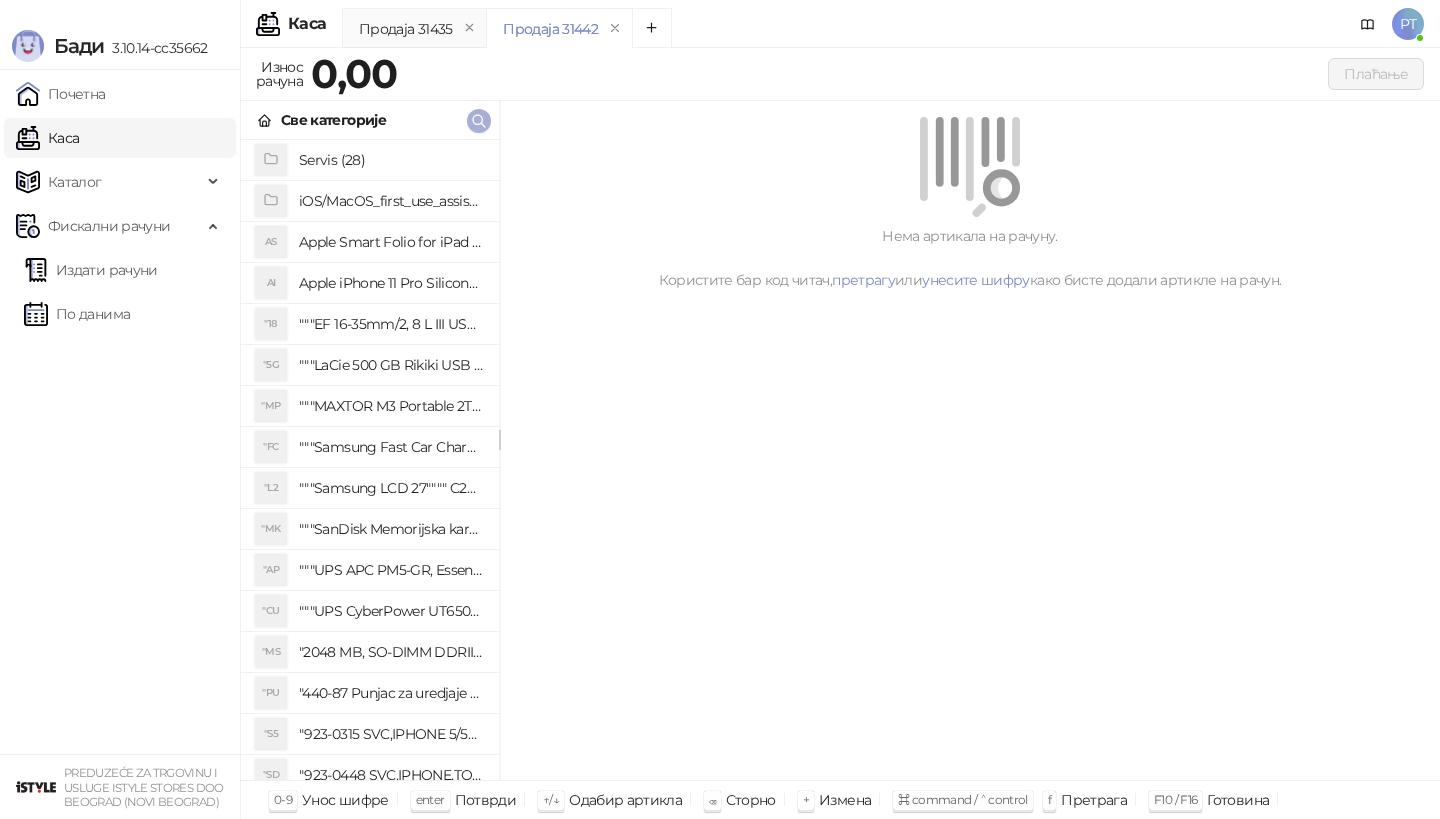 click 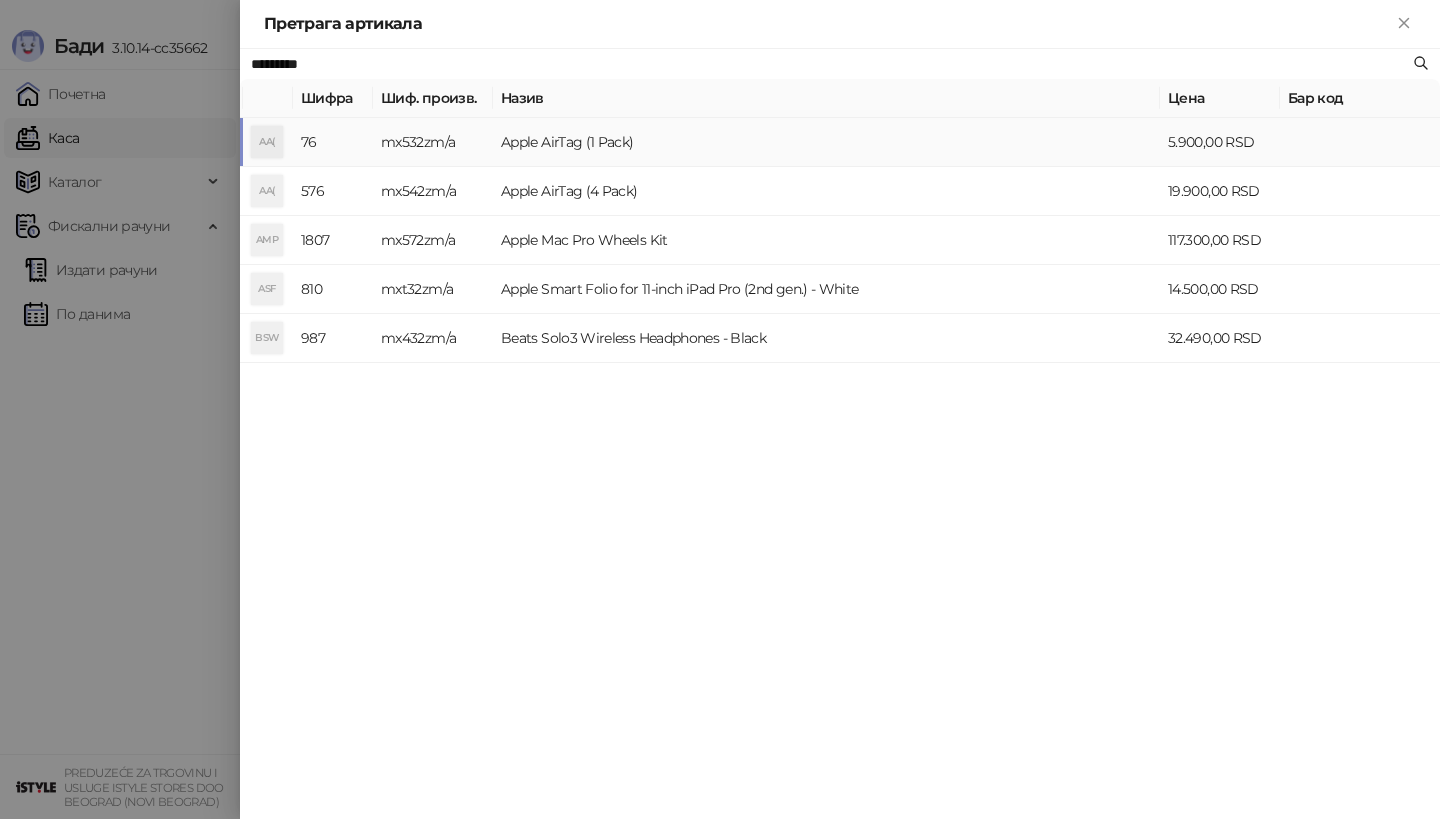 click on "Apple AirTag (1 Pack)" at bounding box center (826, 142) 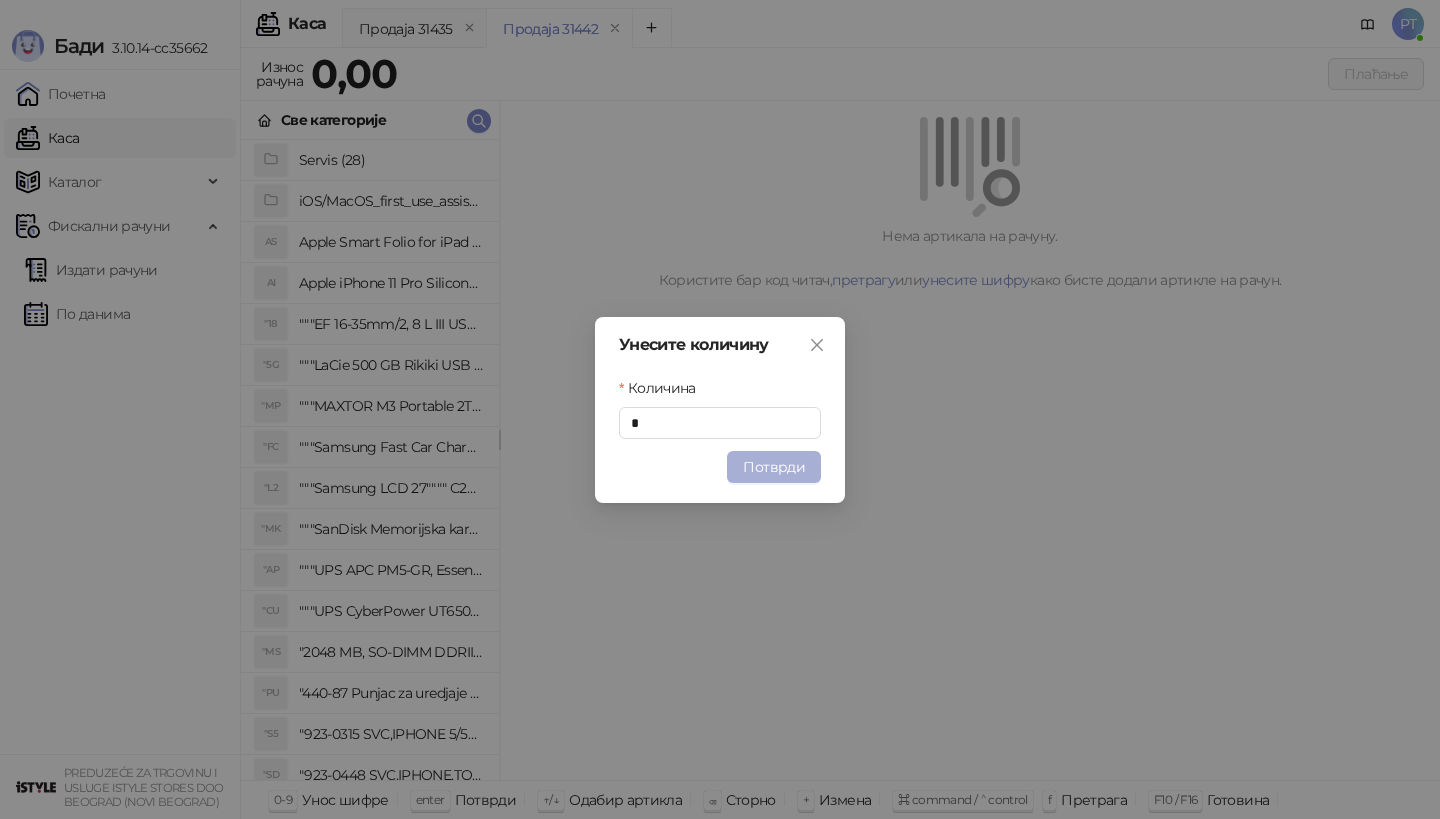click on "Потврди" at bounding box center (774, 467) 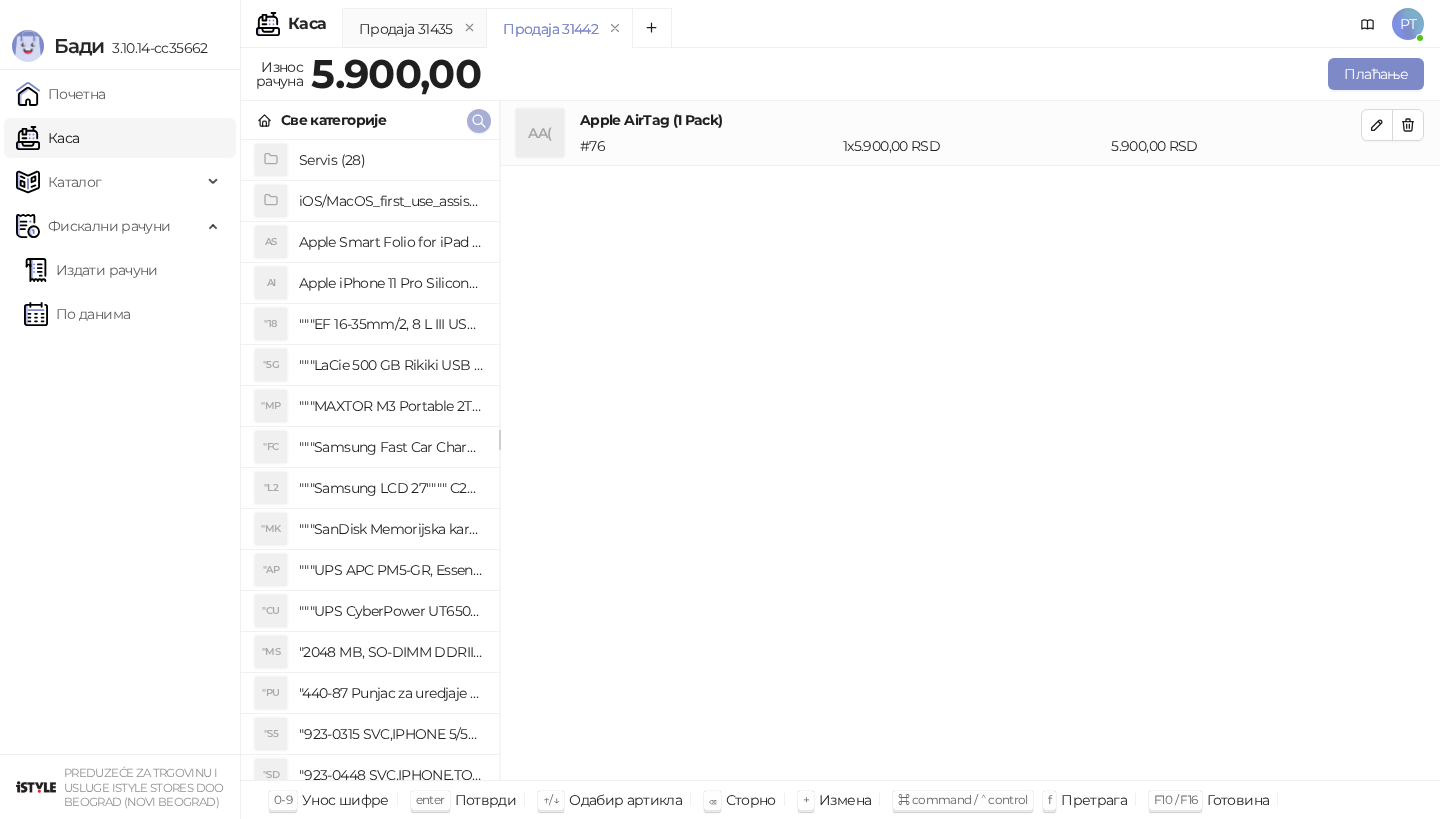click 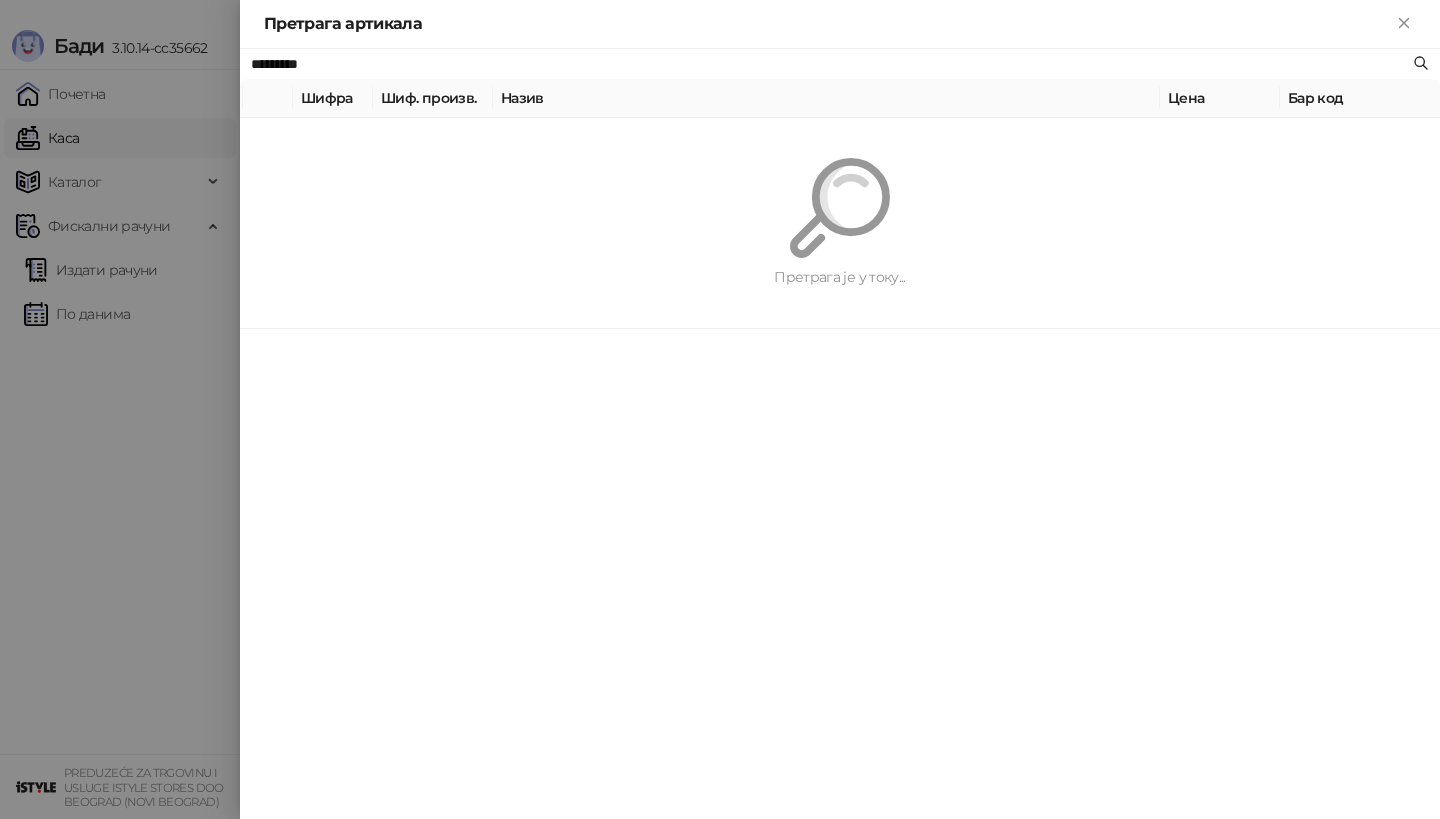 paste on "**********" 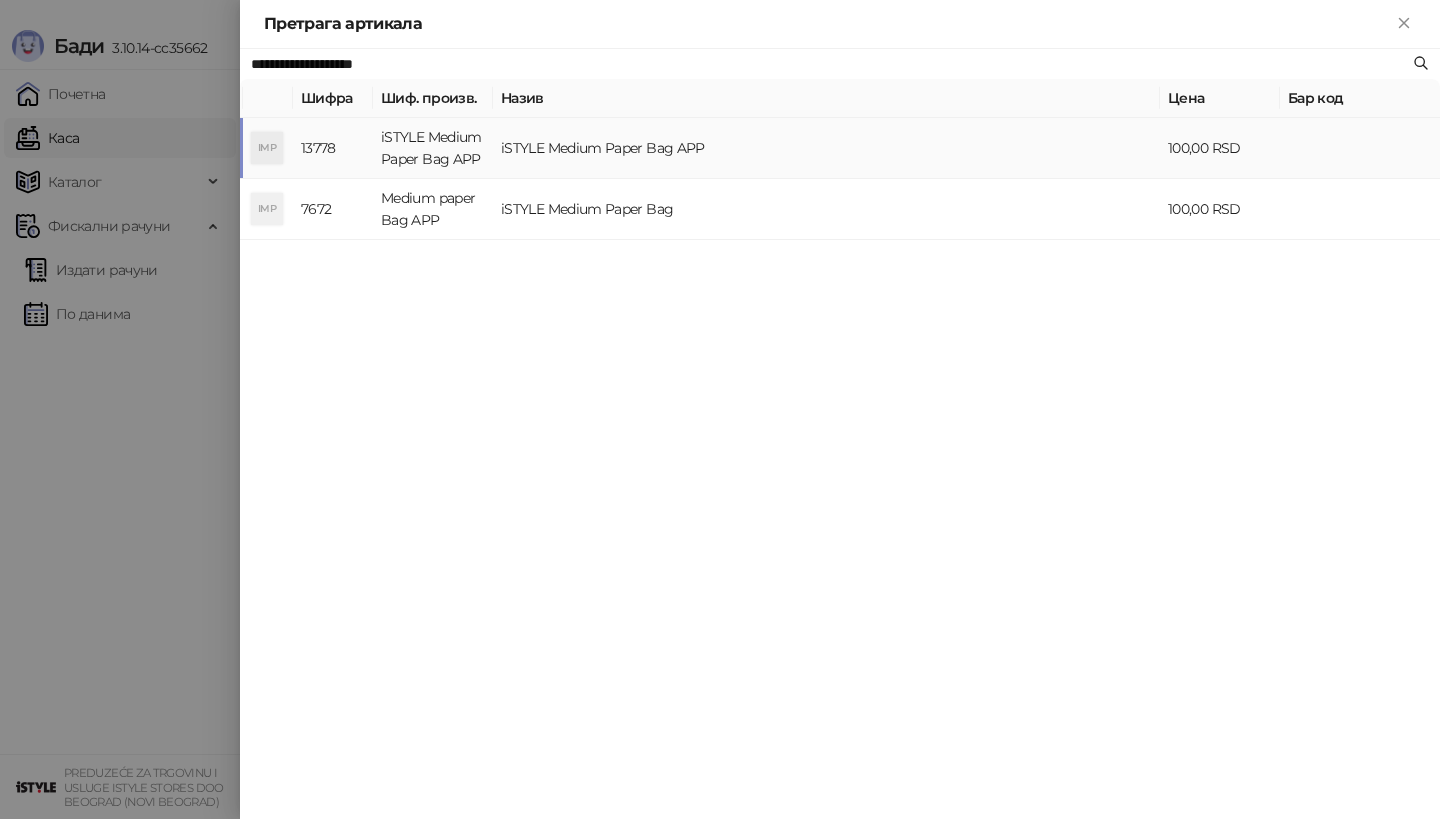 type on "**********" 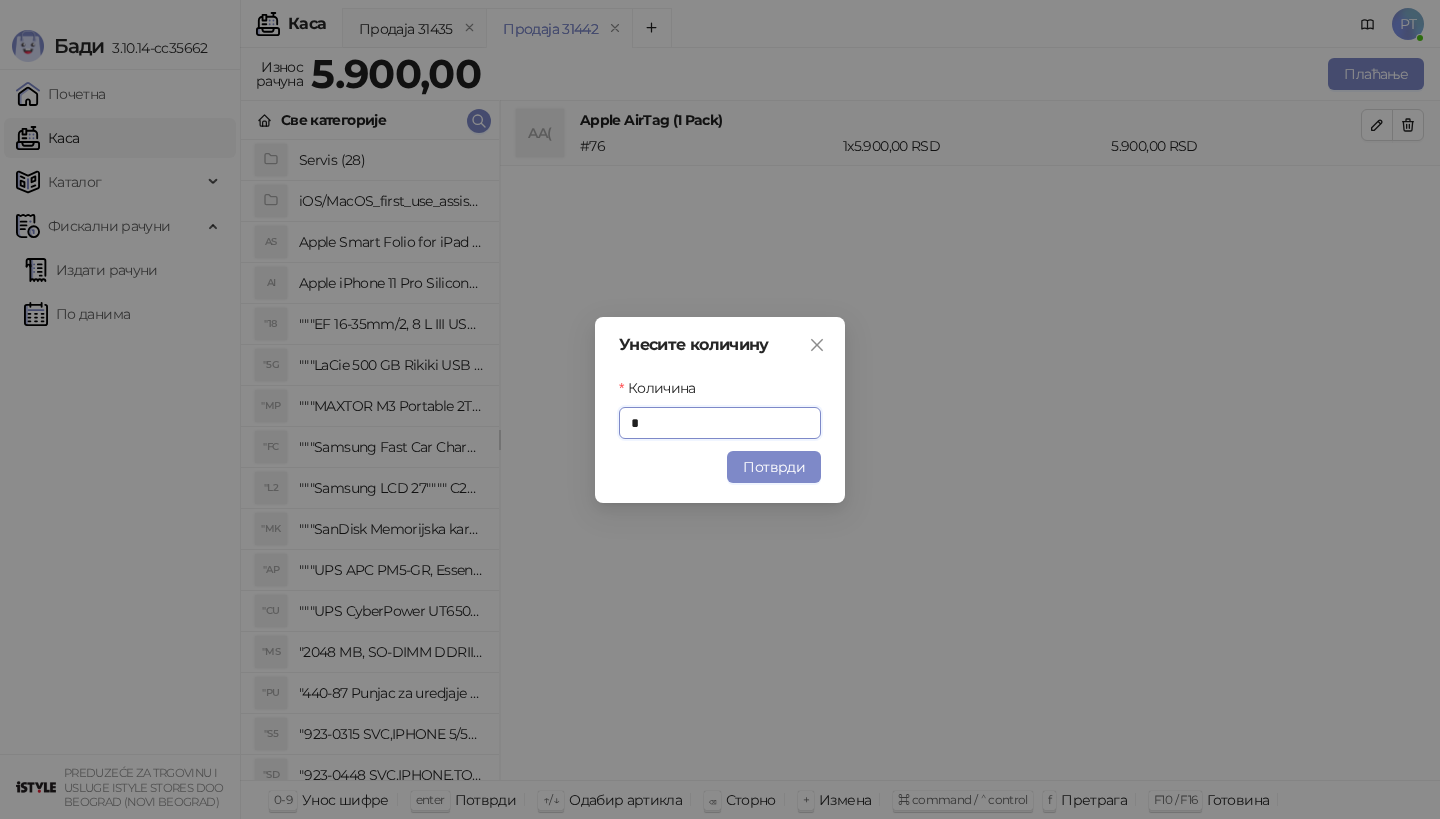 click on "Унесите количину Количина * Потврди" at bounding box center (720, 410) 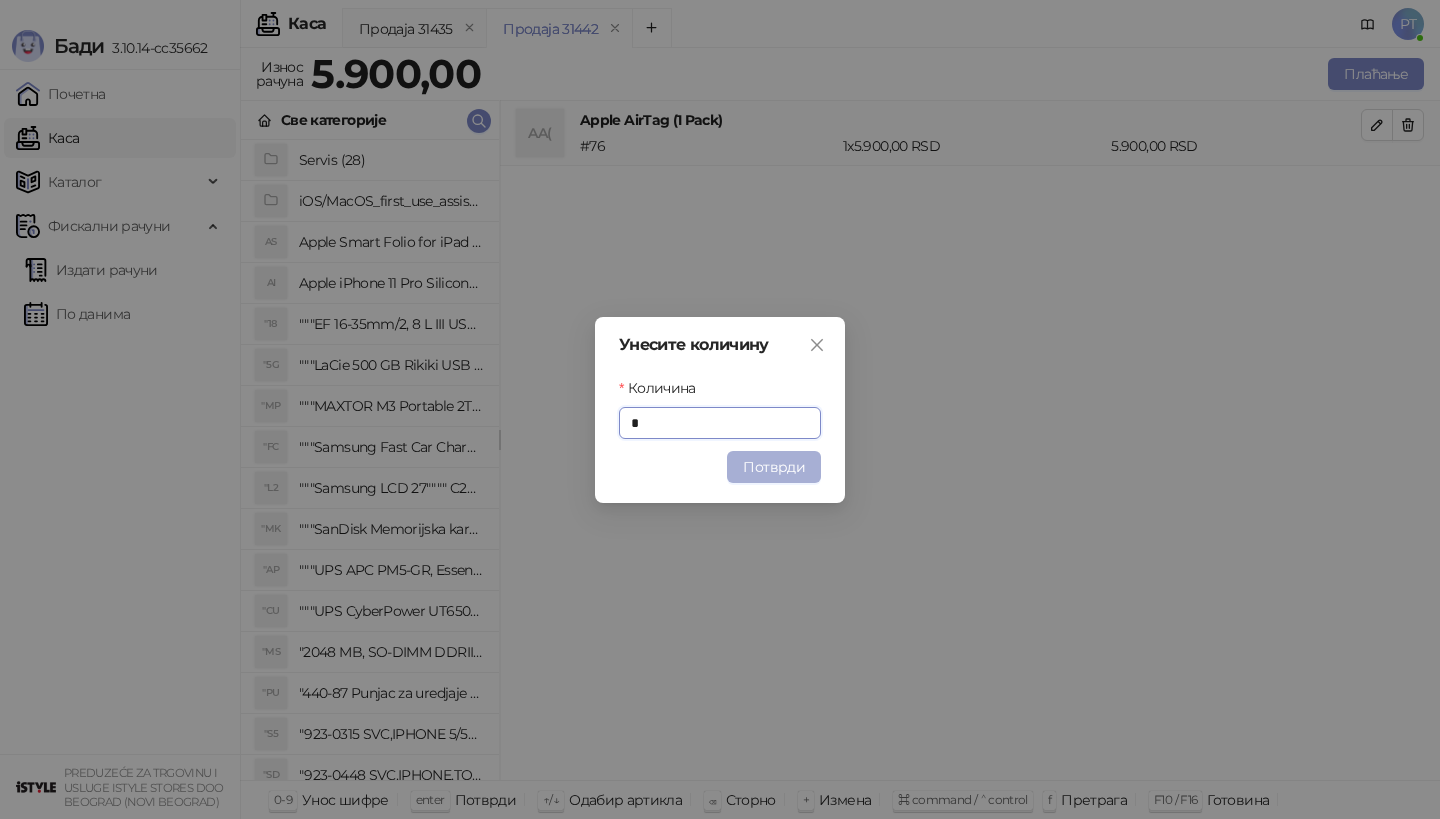 click on "Потврди" at bounding box center (774, 467) 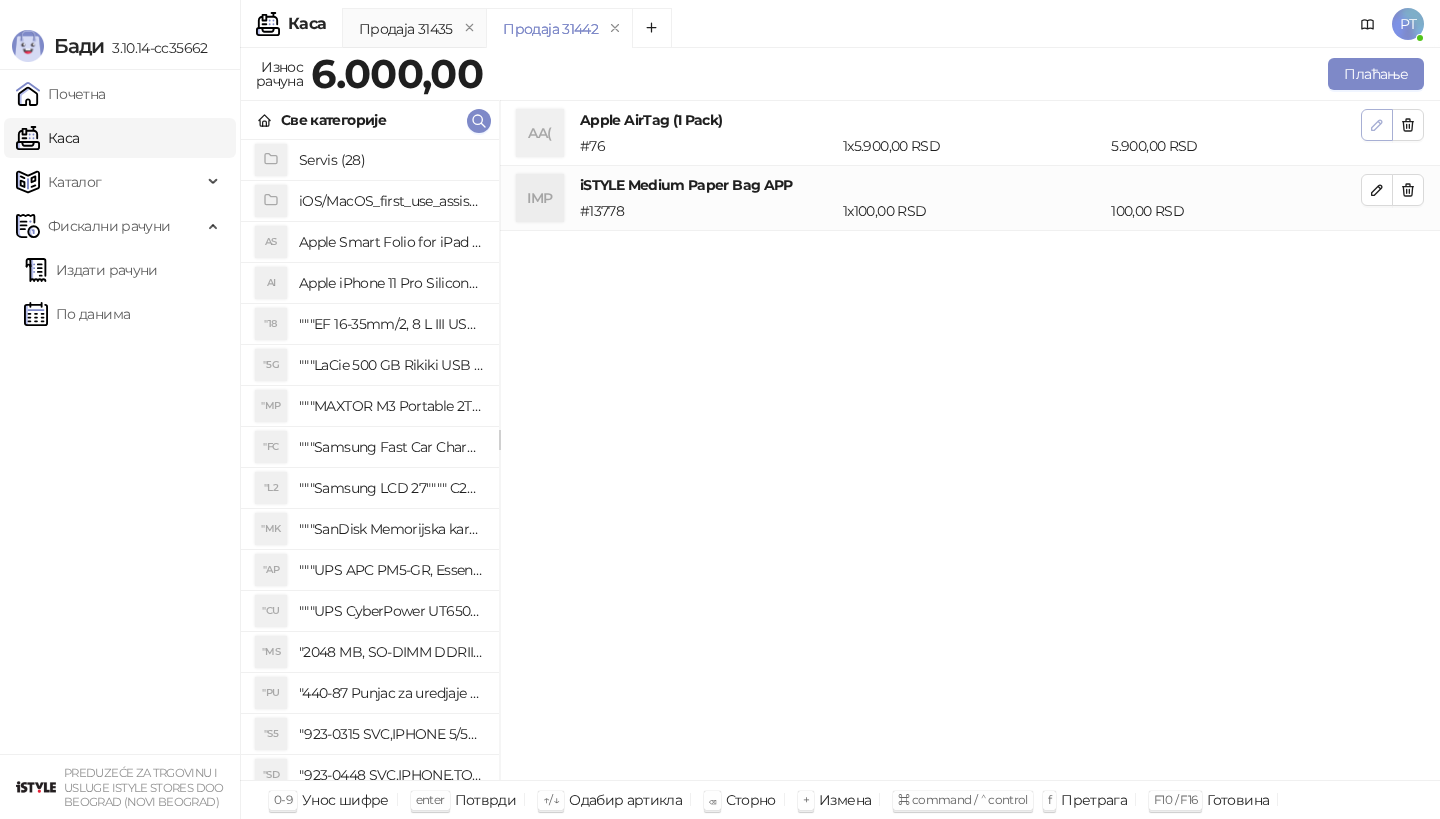 click 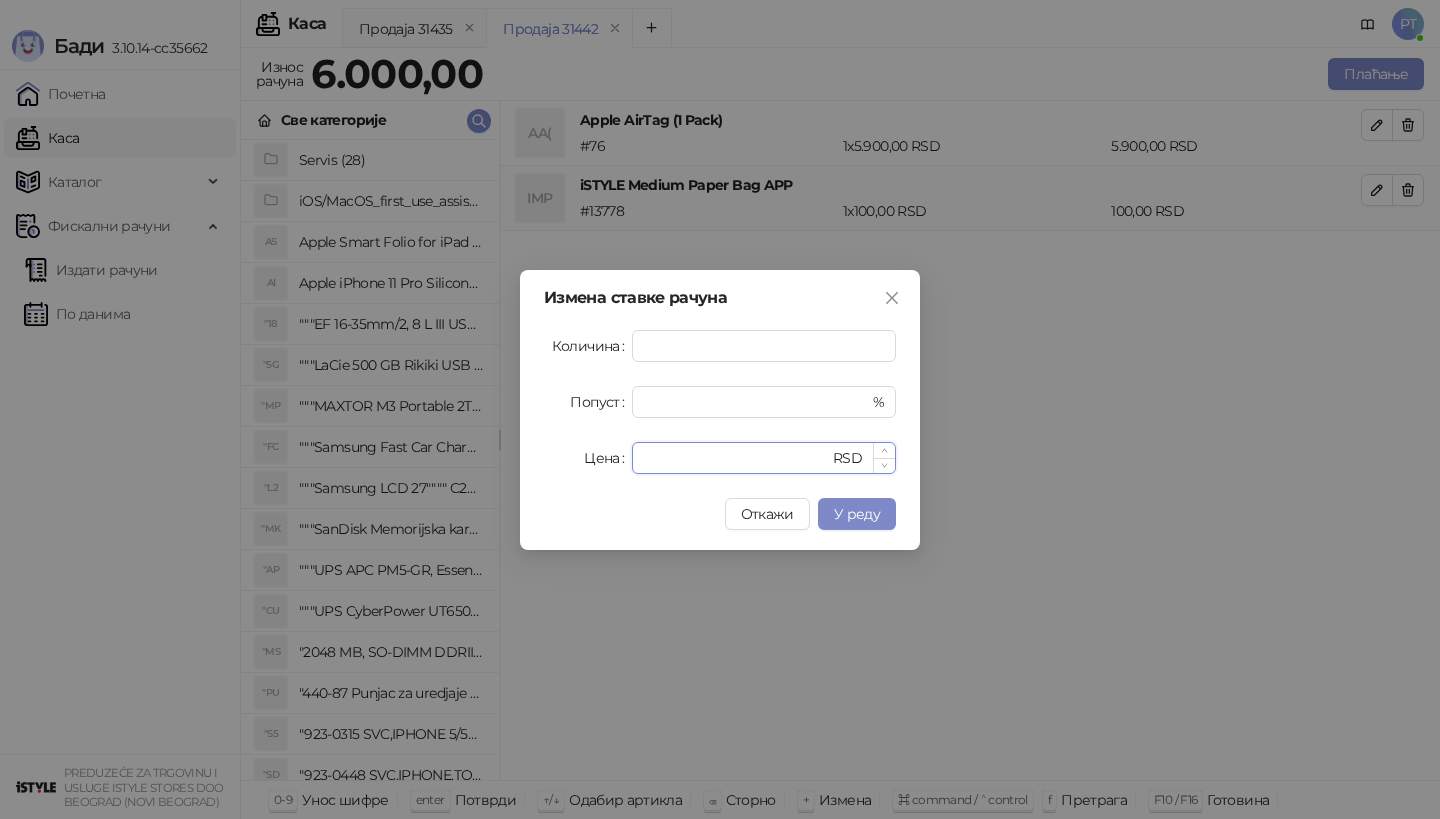 click on "****" at bounding box center (736, 458) 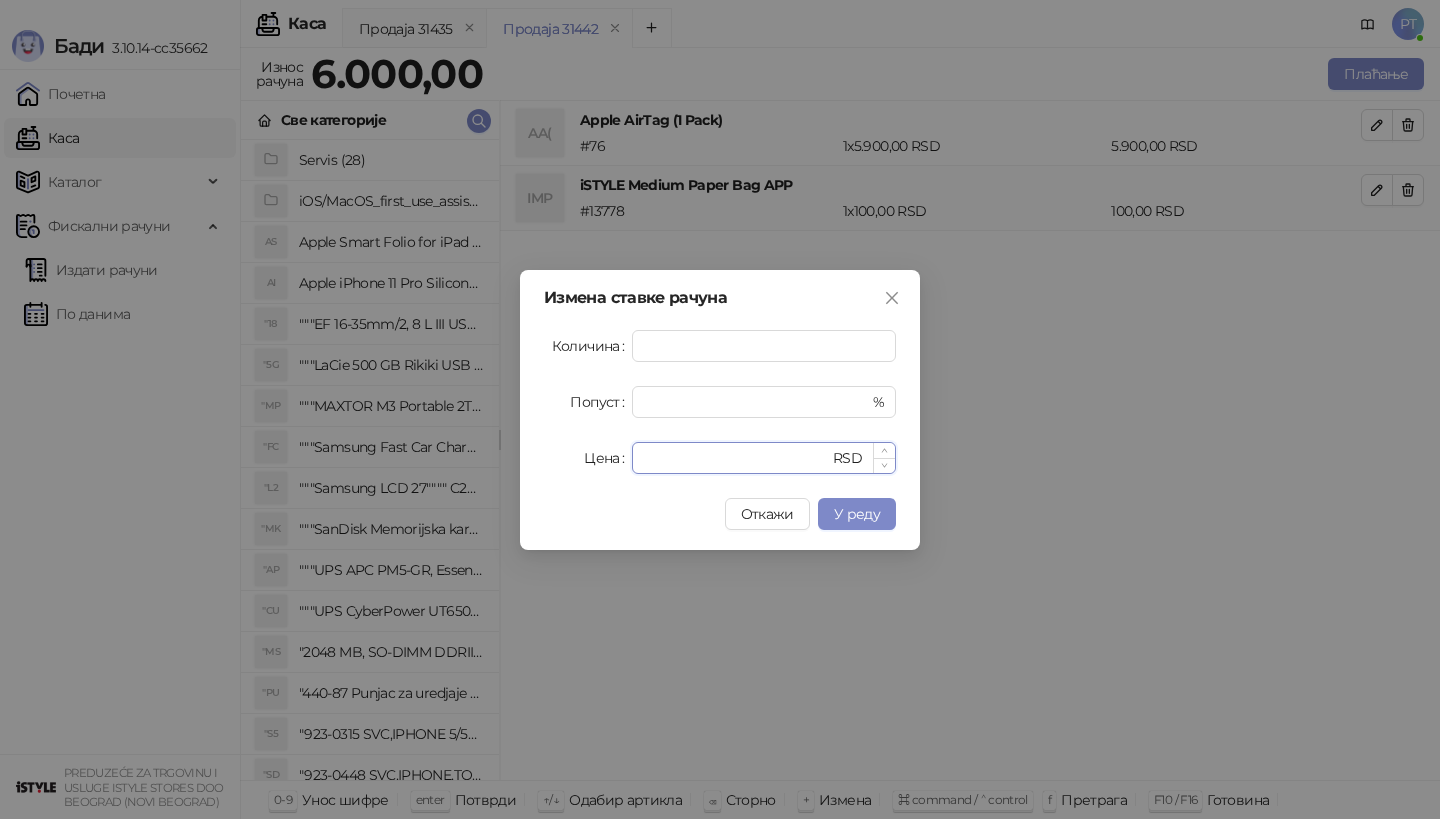 type on "****" 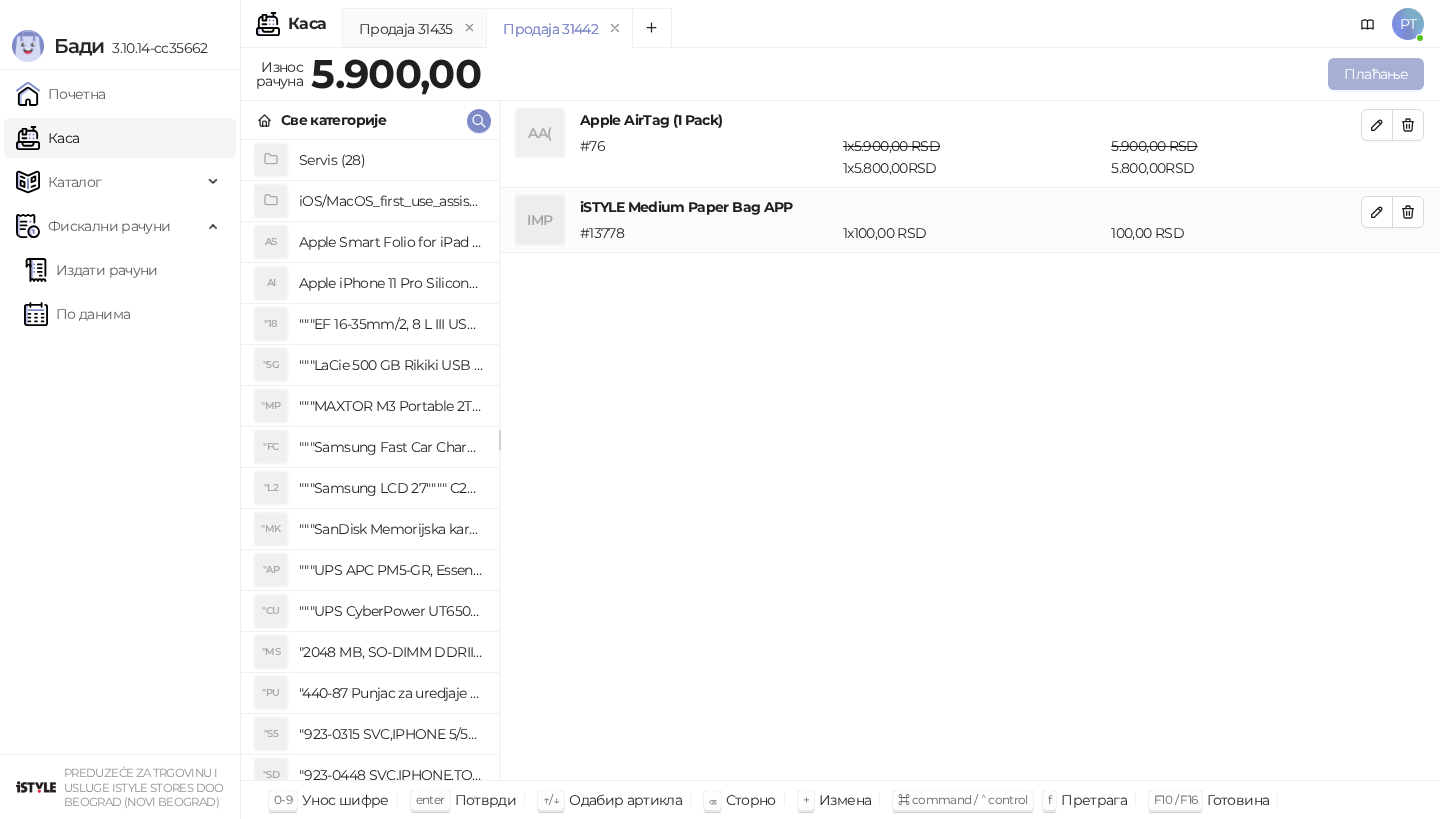 click on "Плаћање" at bounding box center (1376, 74) 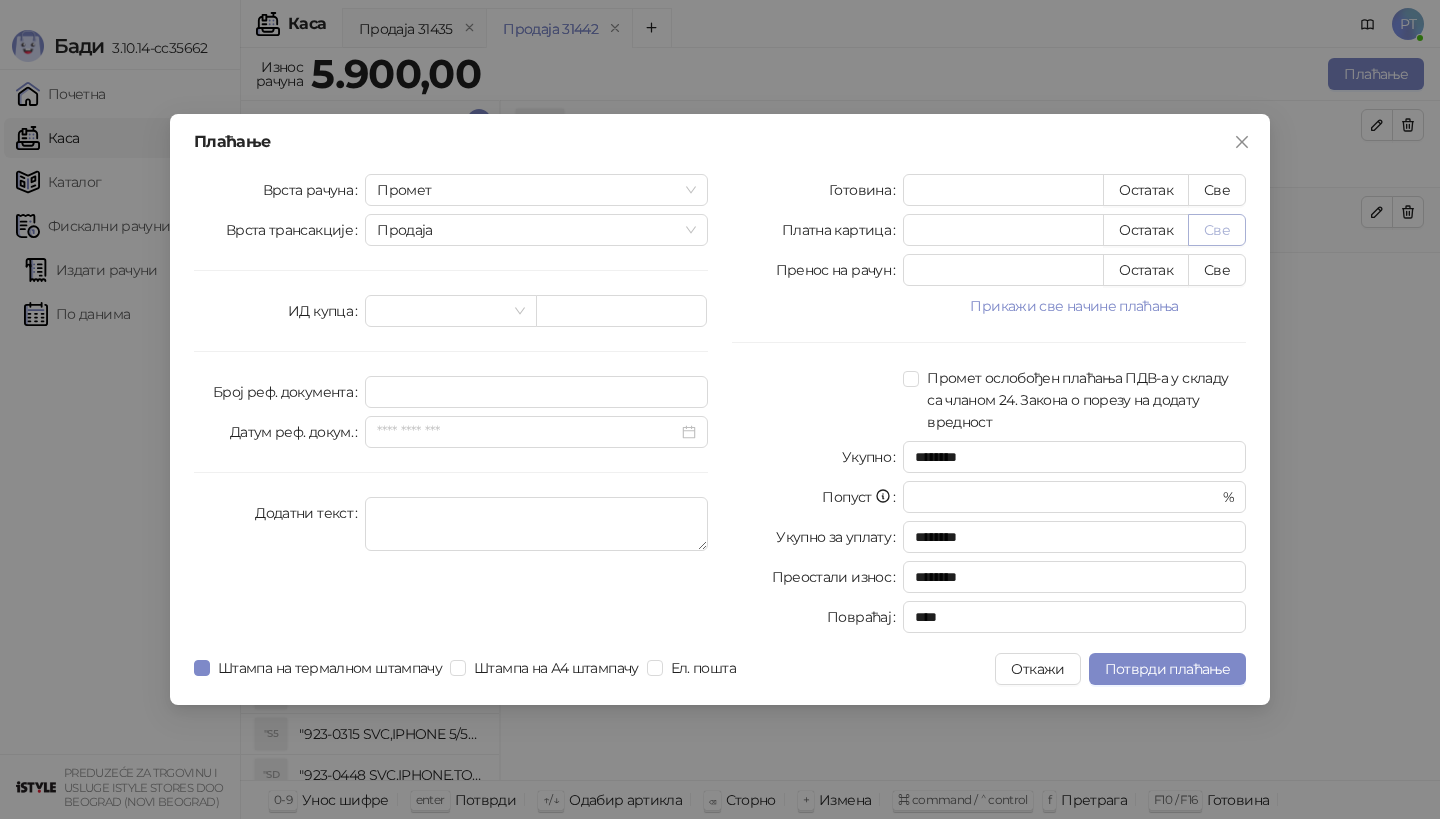 click on "Све" at bounding box center (1217, 230) 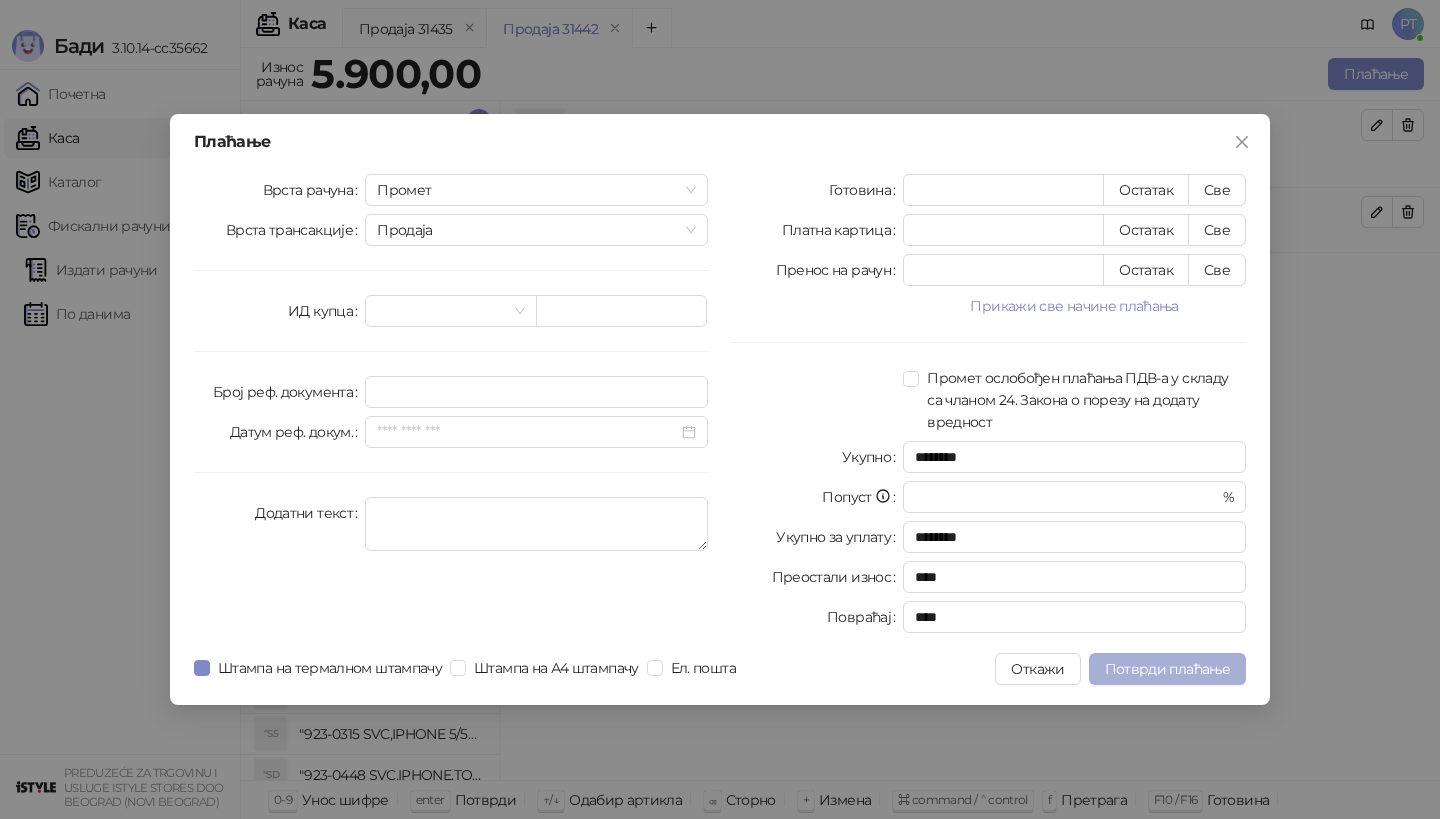 click on "Потврди плаћање" at bounding box center [1167, 669] 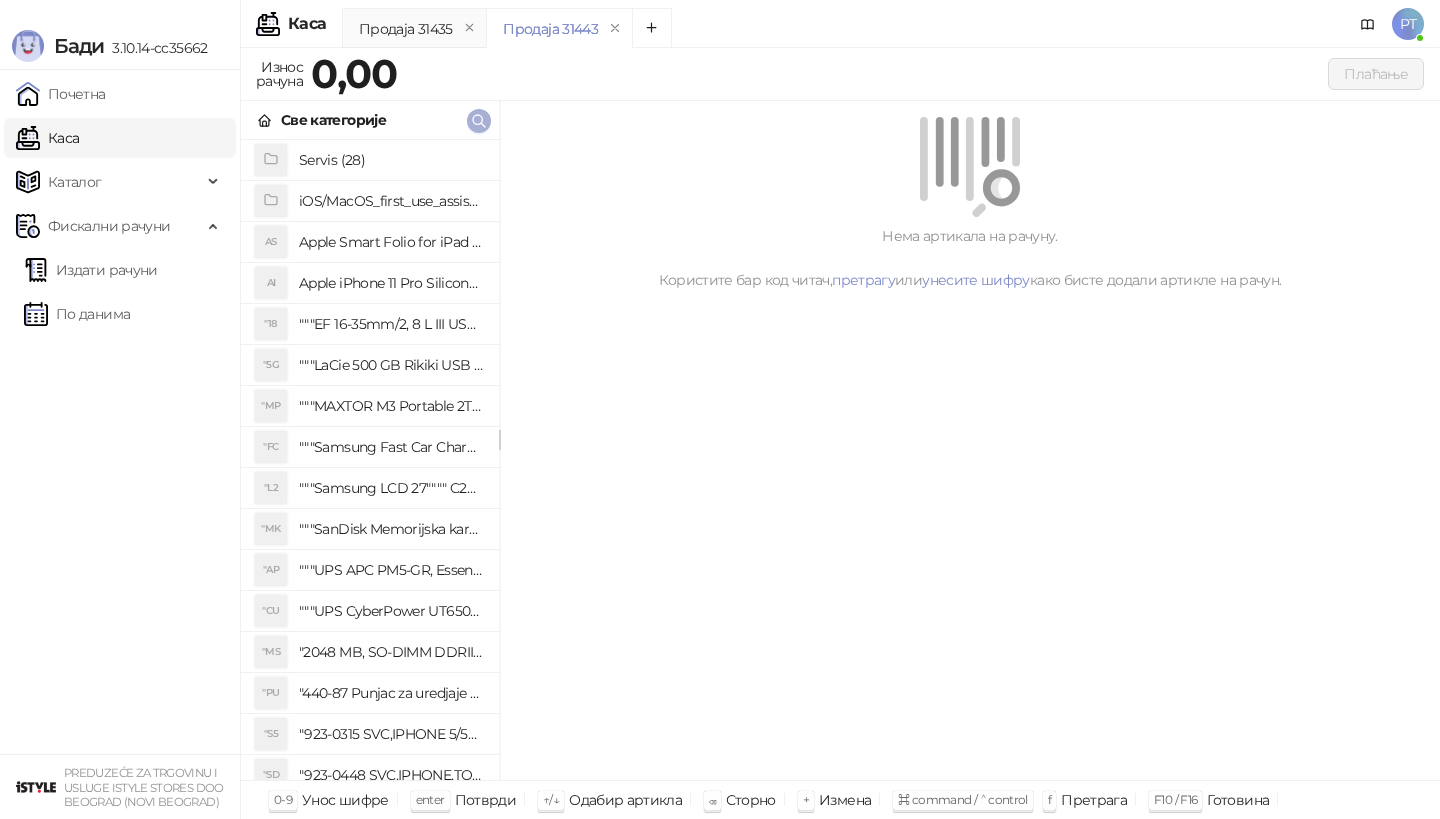 click 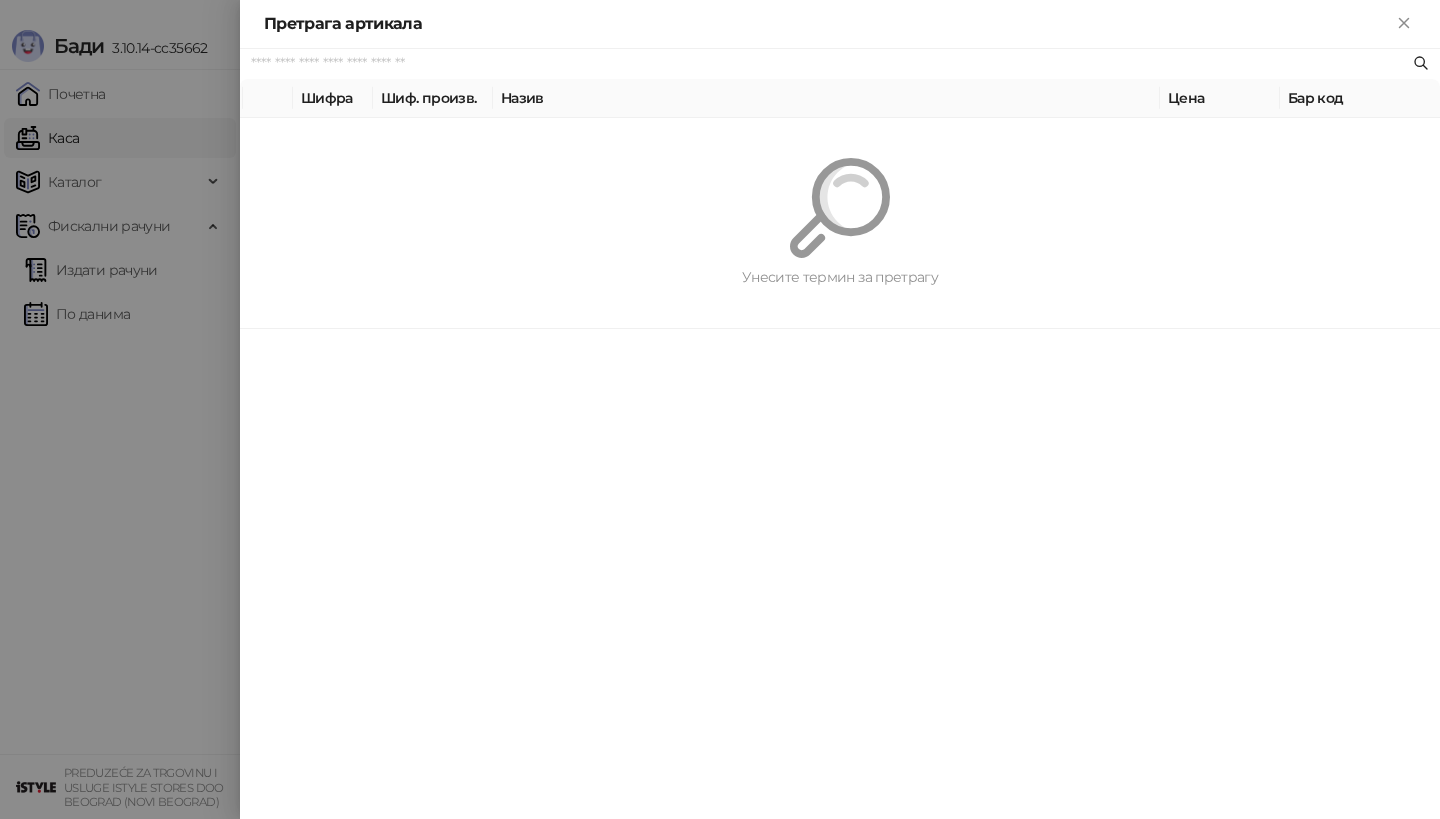 click at bounding box center [830, 64] 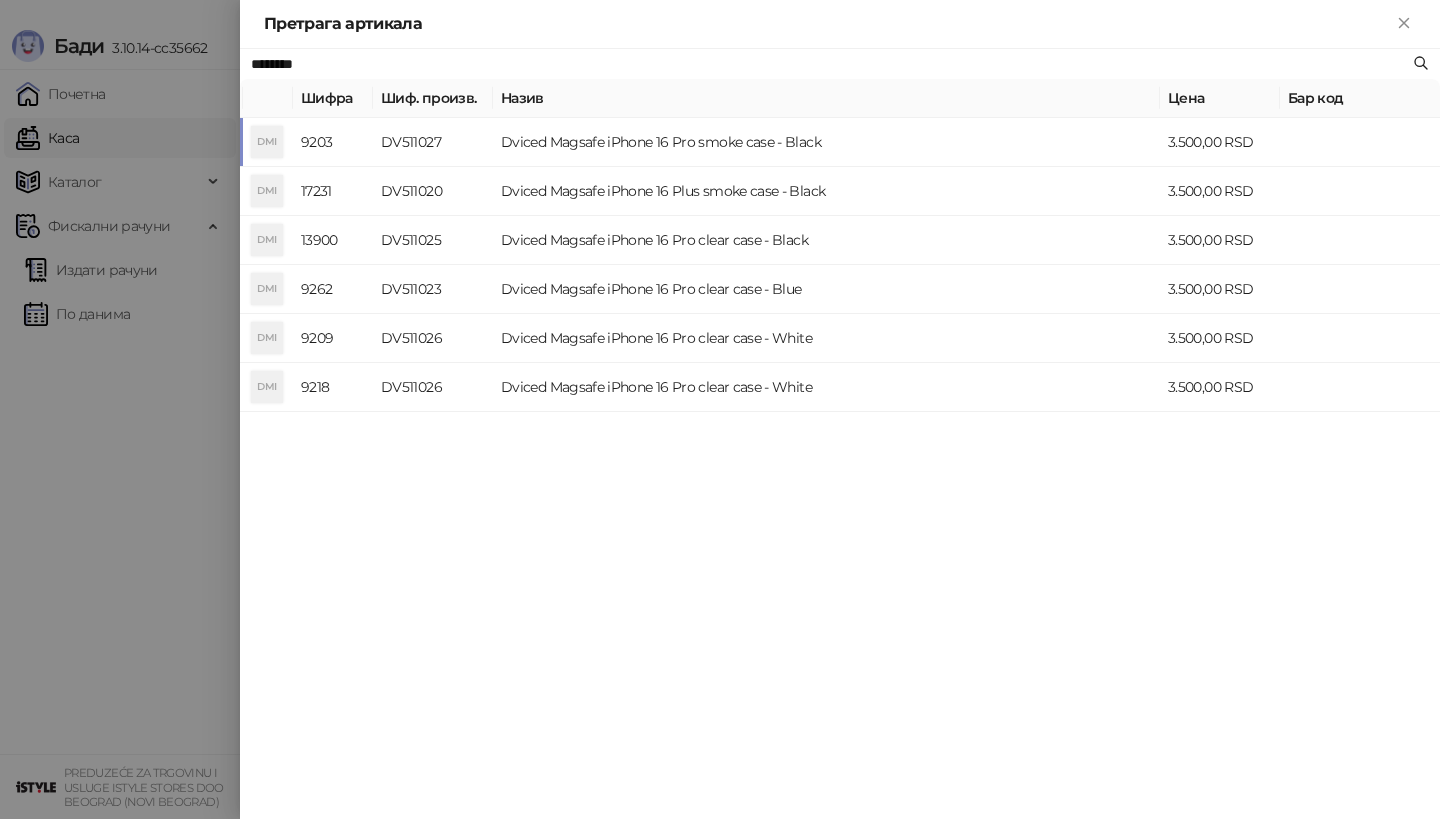 type on "********" 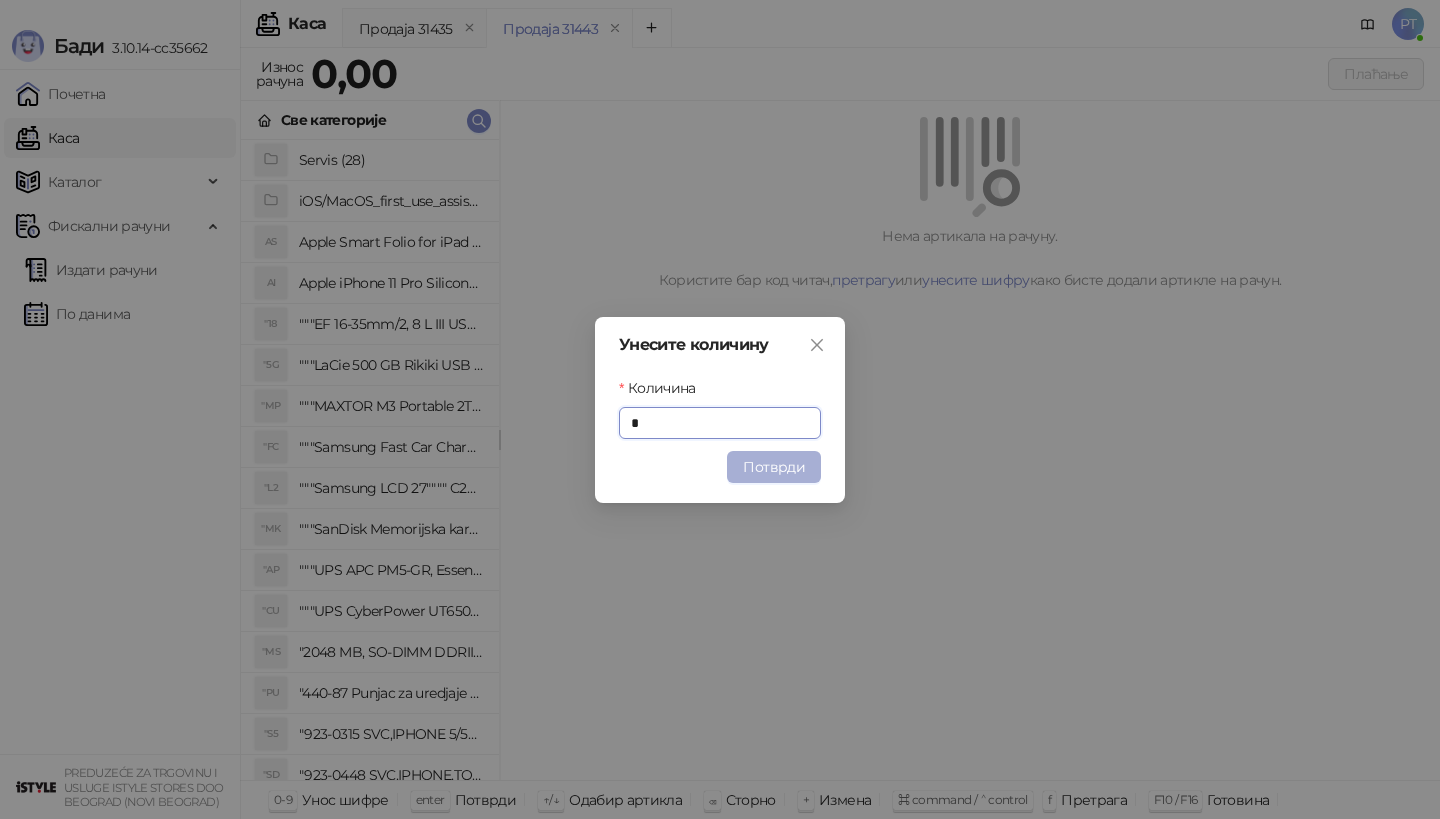 click on "Потврди" at bounding box center [774, 467] 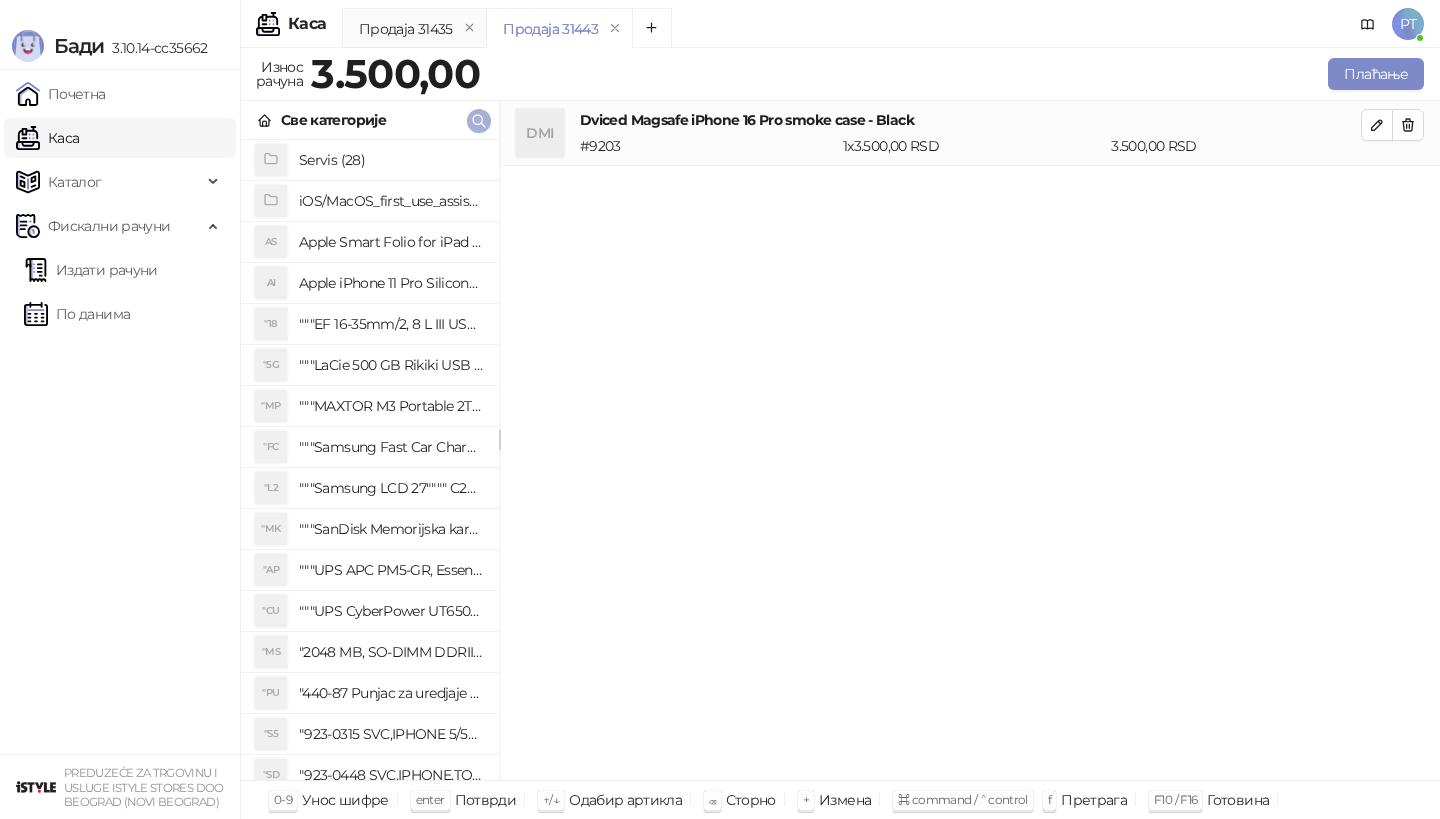 type 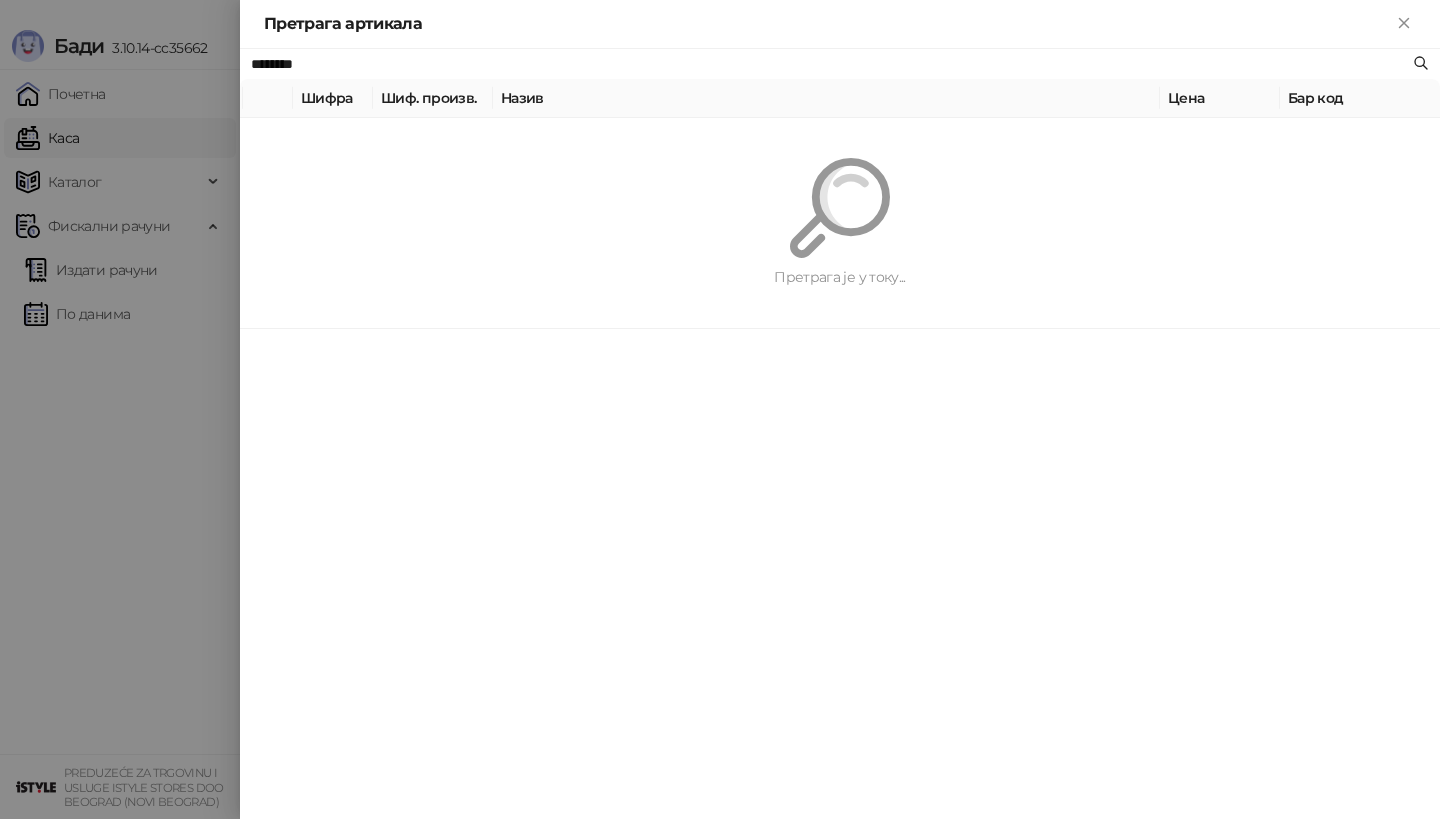 paste on "**********" 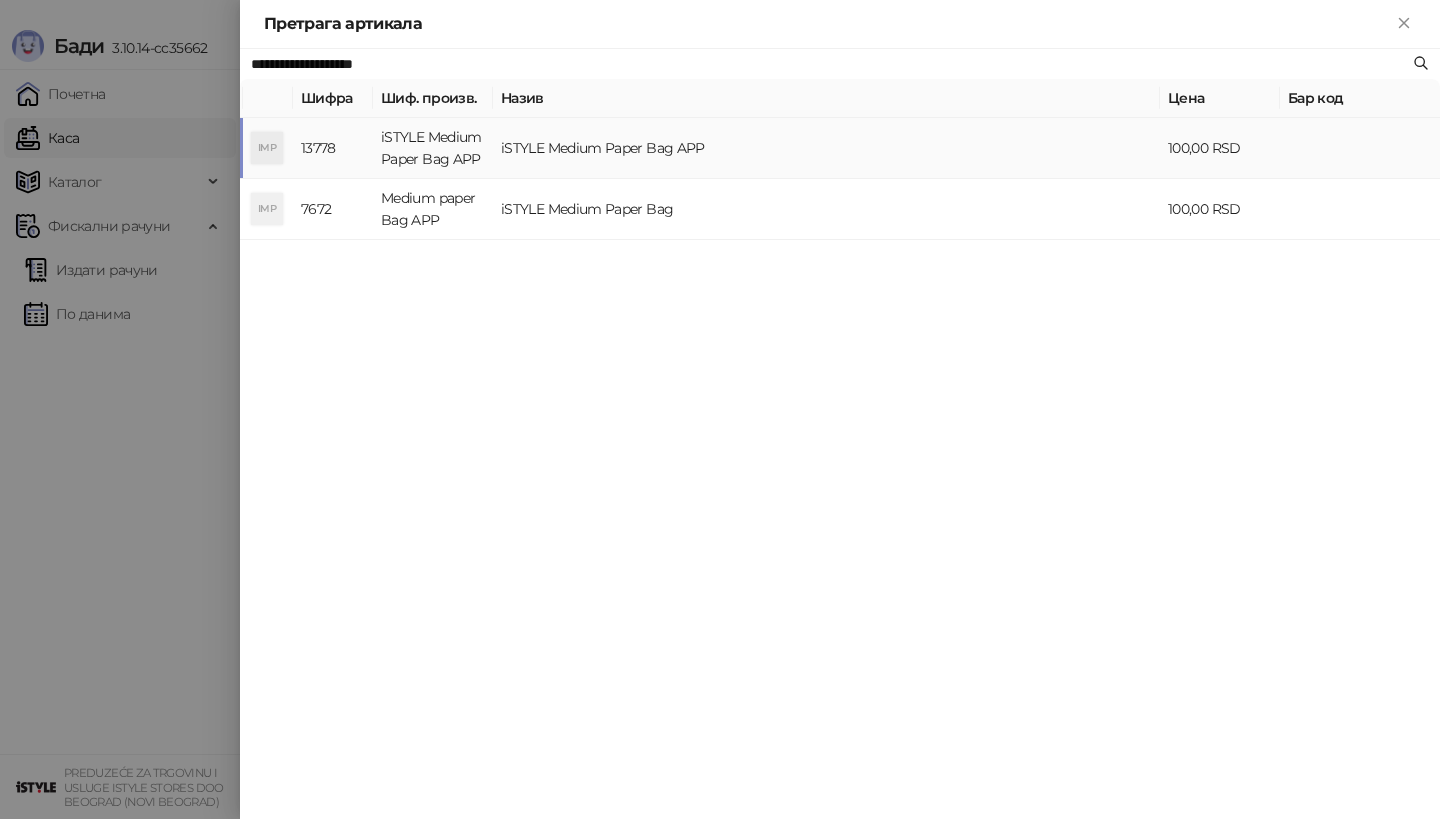 type on "**********" 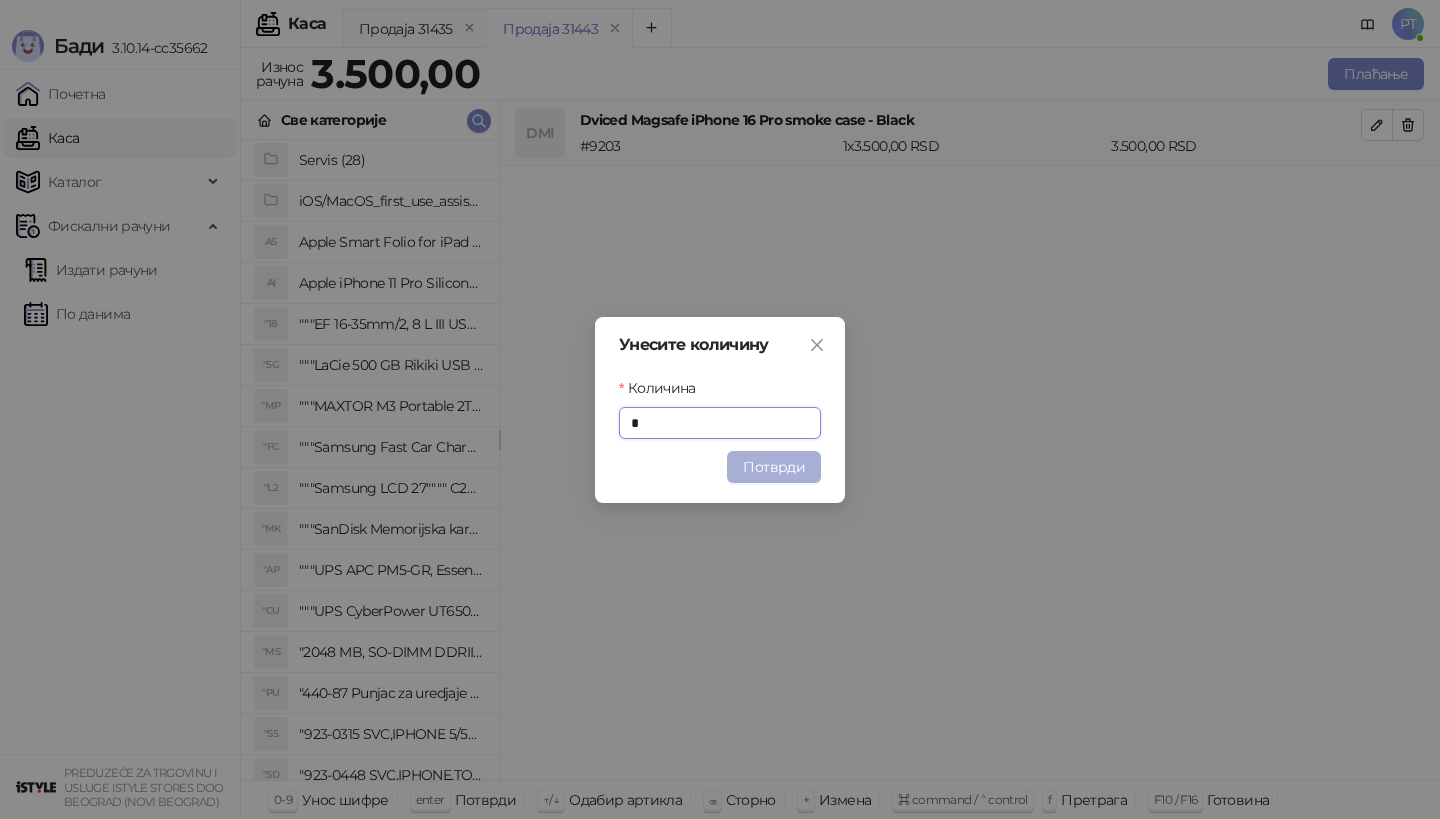 click on "Потврди" at bounding box center (774, 467) 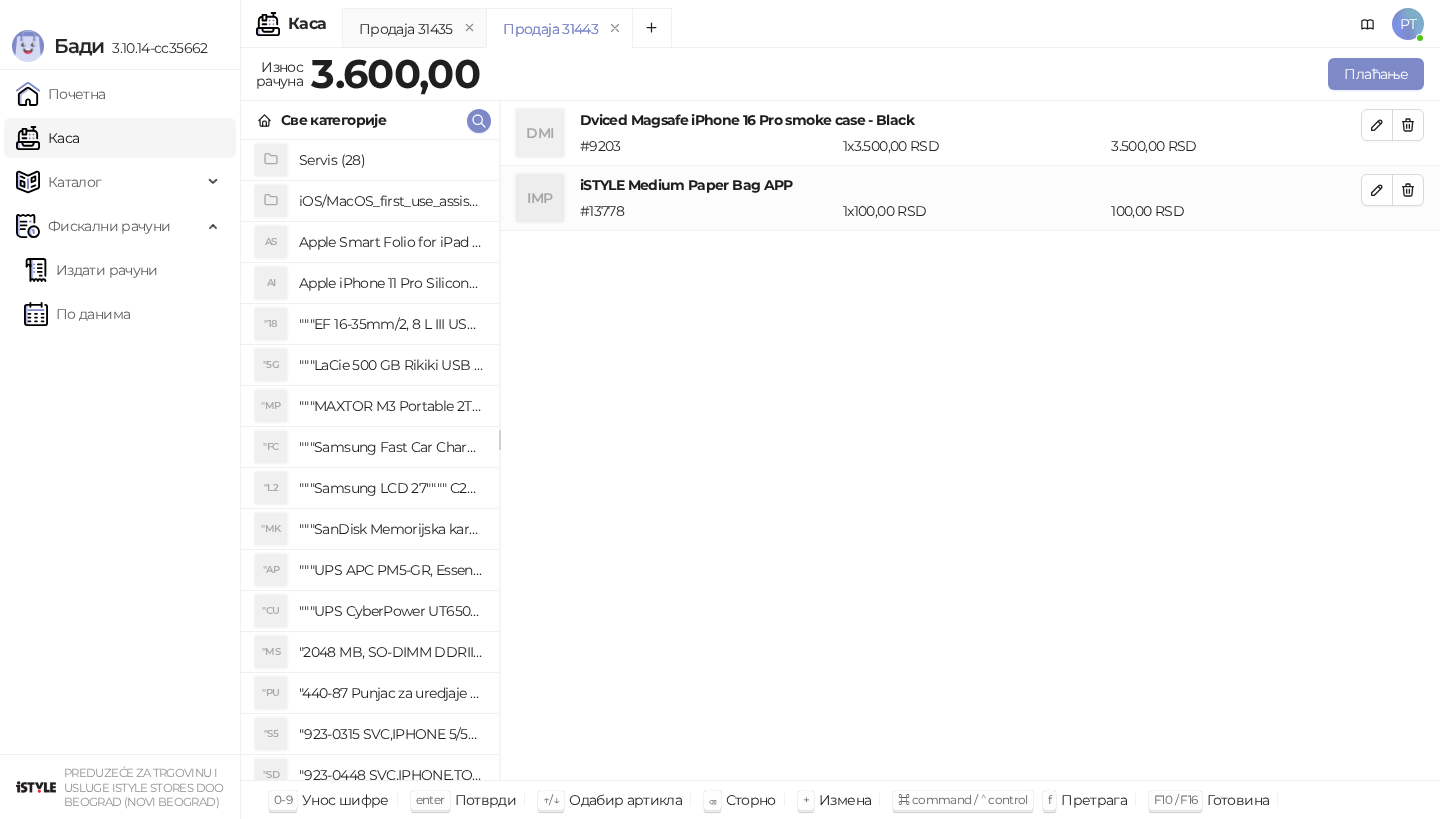 click on "Dviced Magsafe iPhone 16 Pro smoke case - Black" at bounding box center [970, 120] 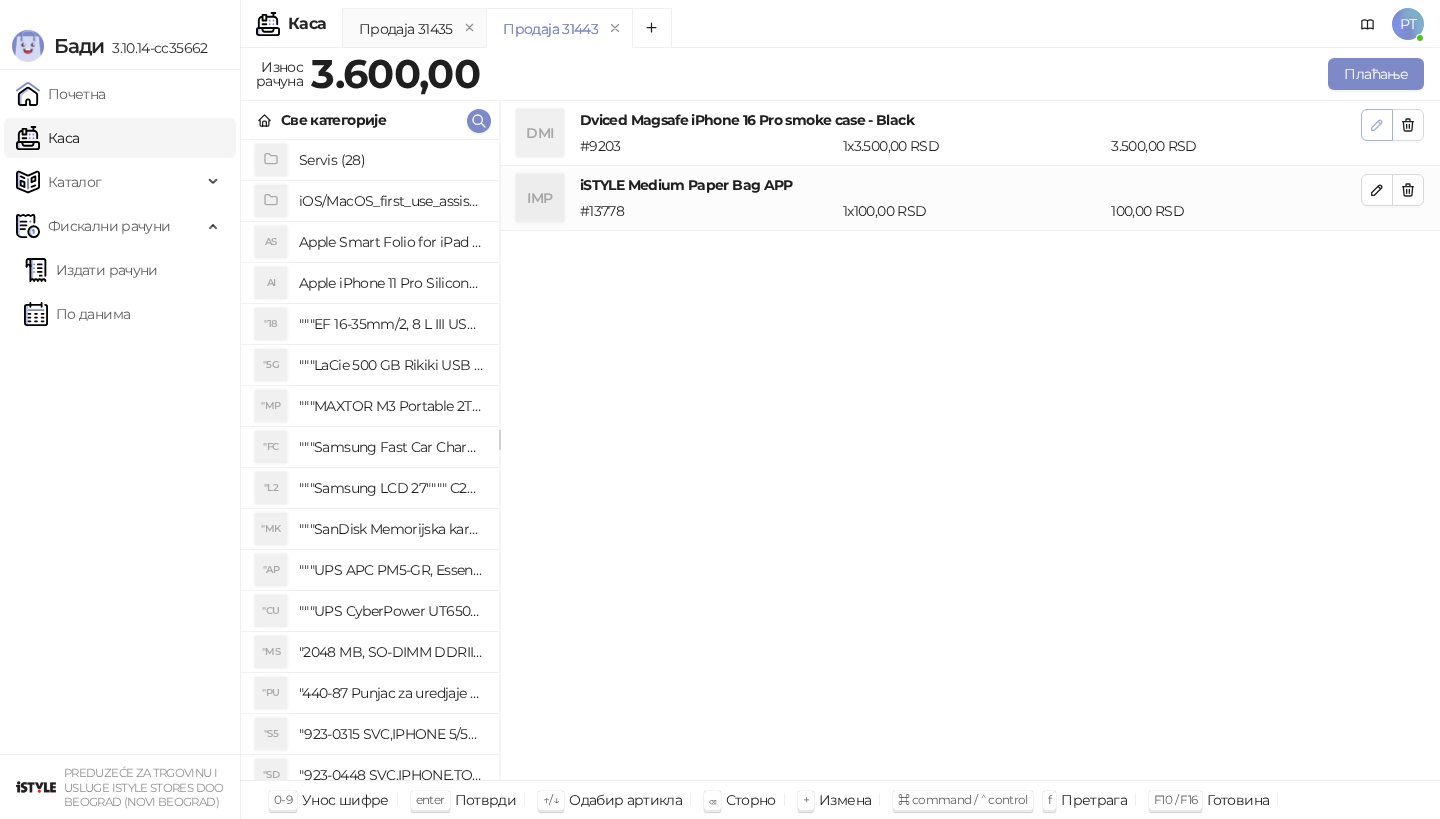 click 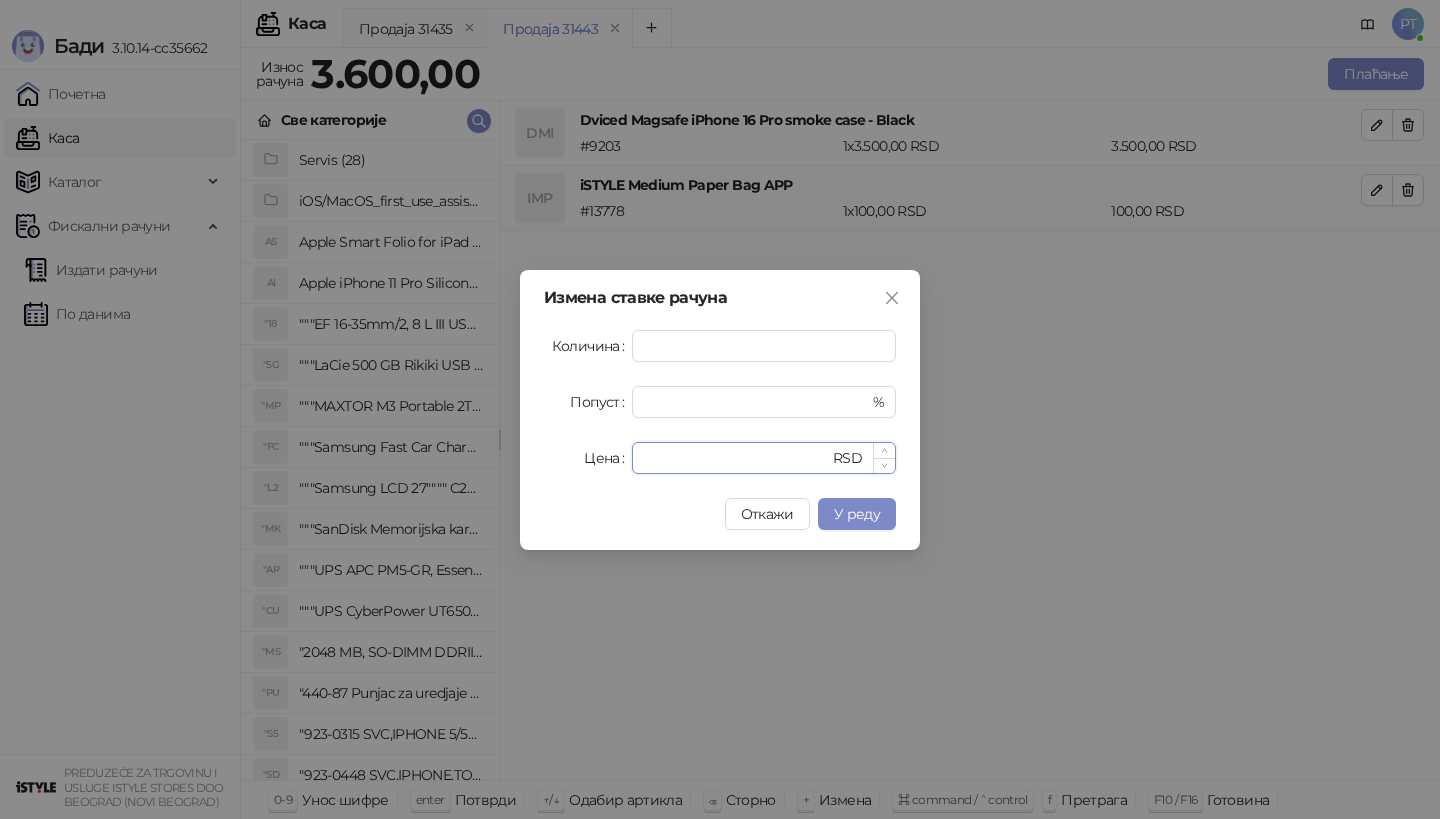 click on "****" at bounding box center (736, 458) 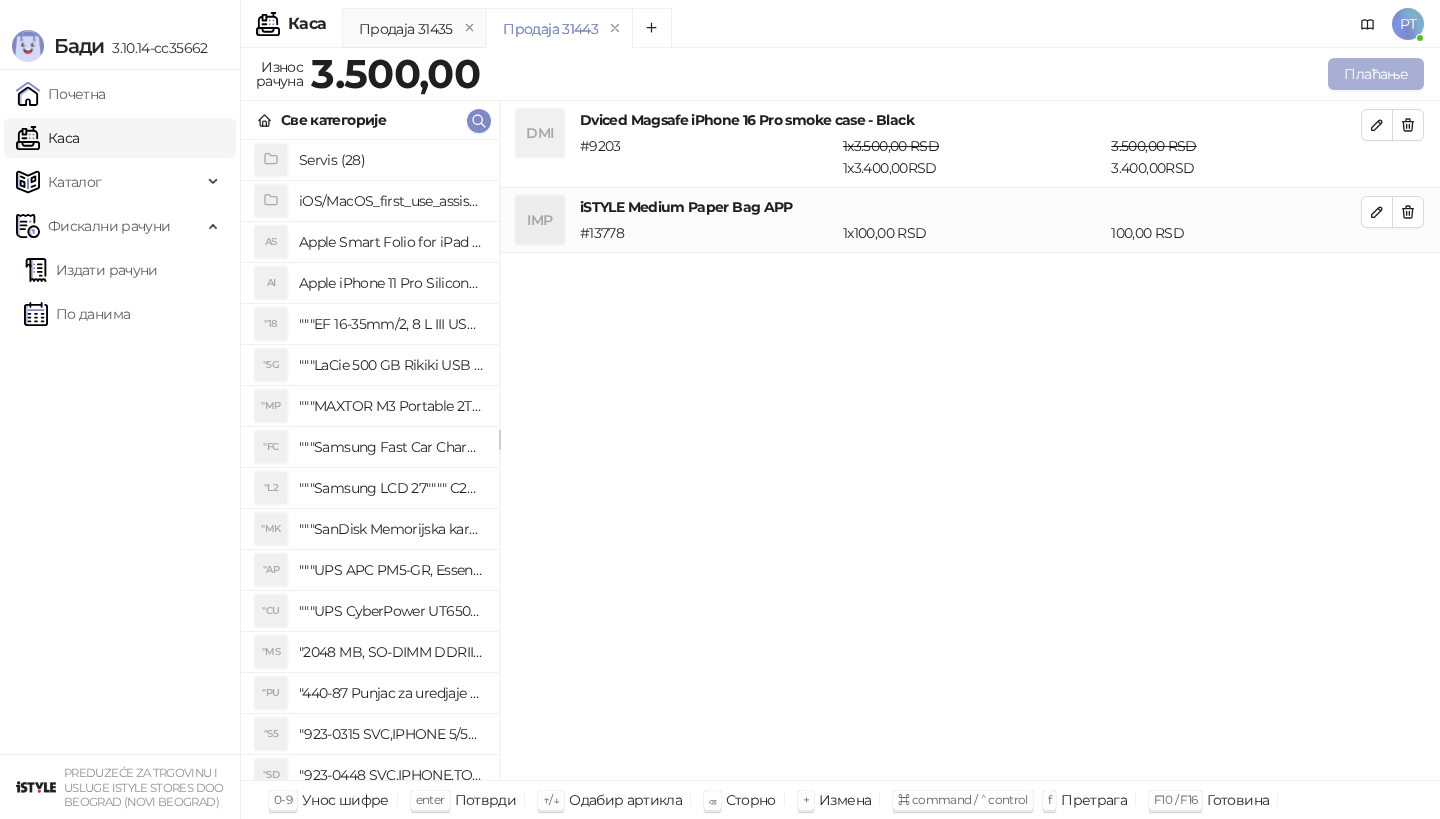 click on "Плаћање" at bounding box center (1376, 74) 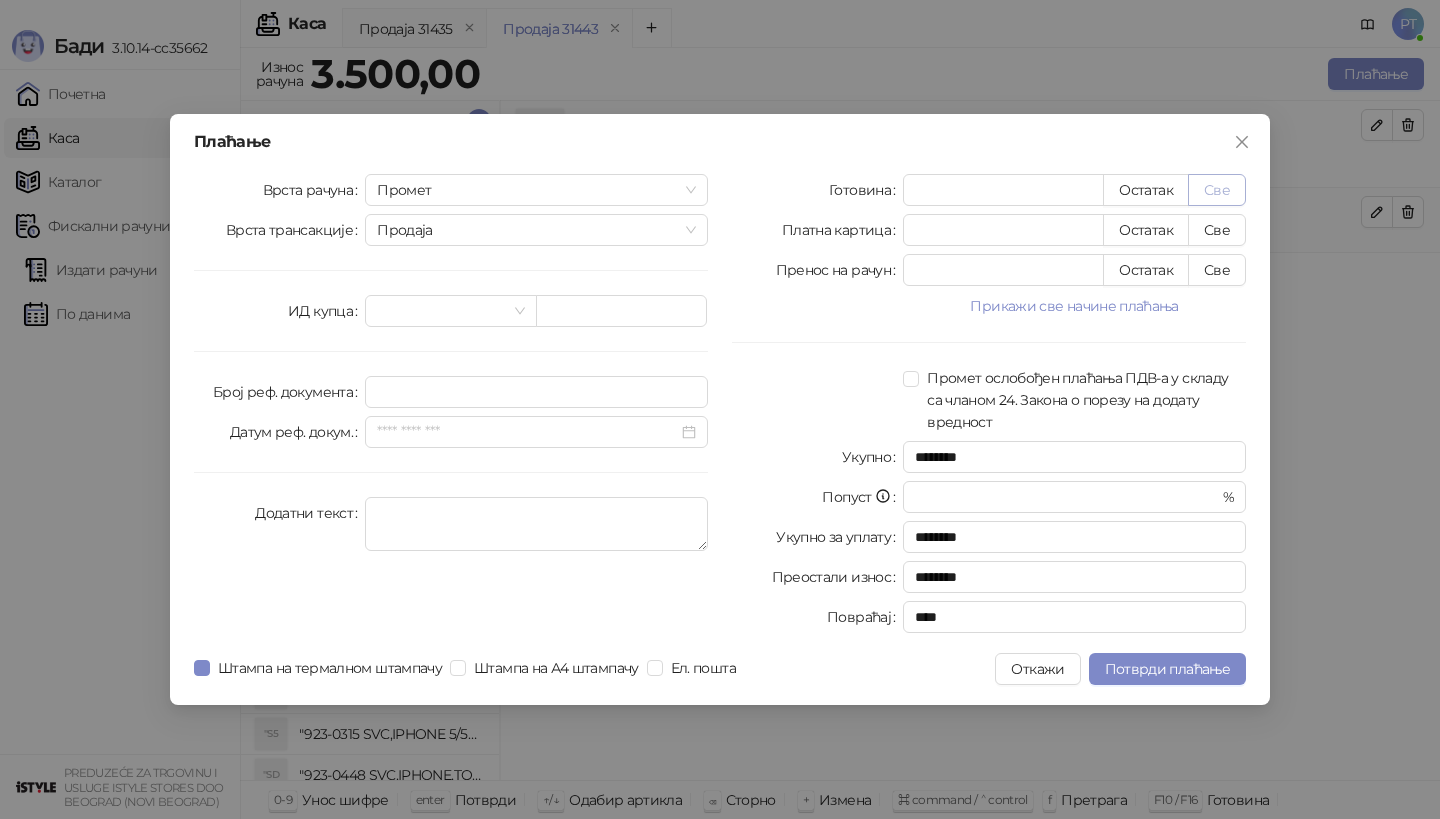 click on "Све" at bounding box center [1217, 190] 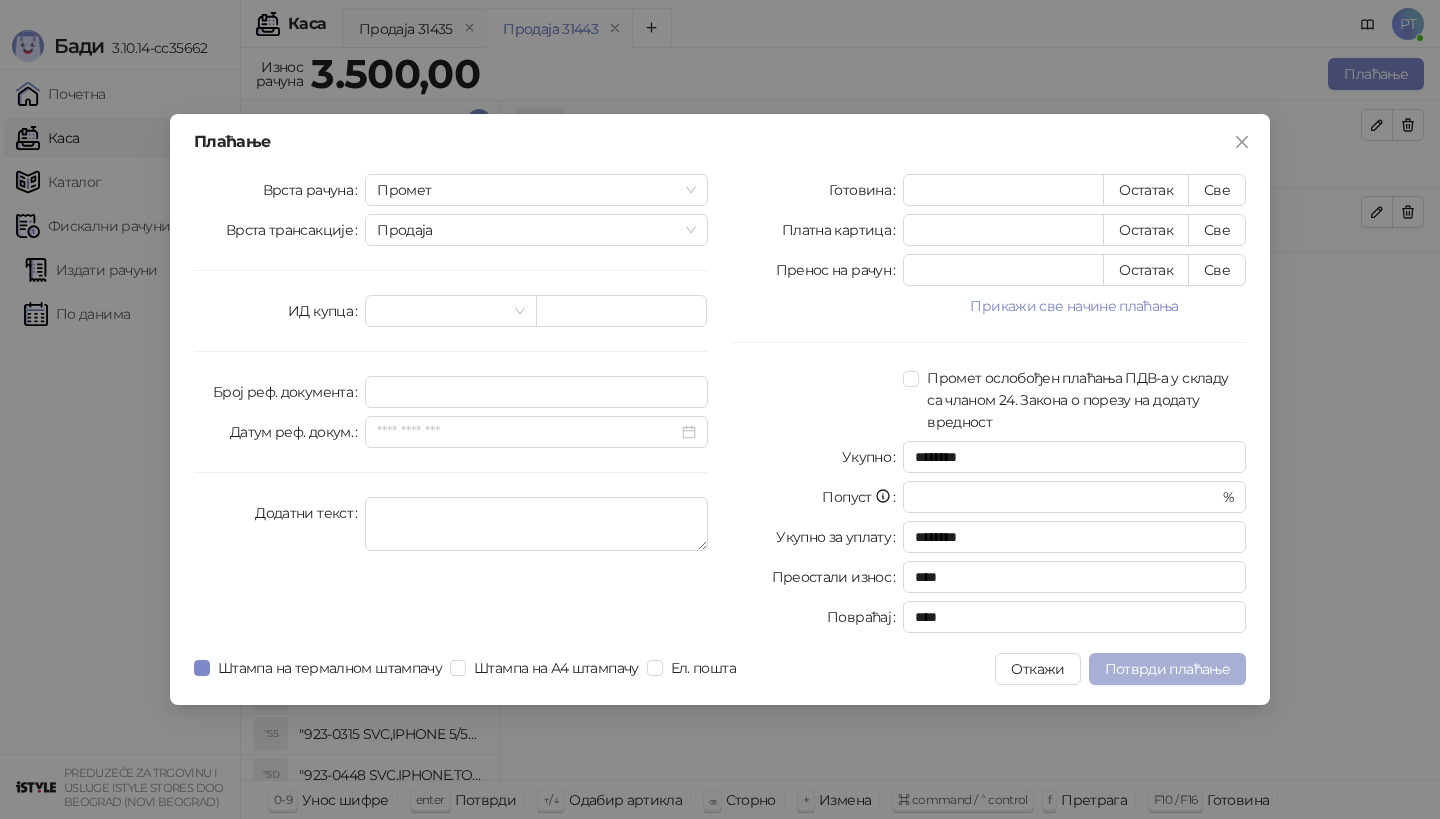 click on "Потврди плаћање" at bounding box center (1167, 669) 